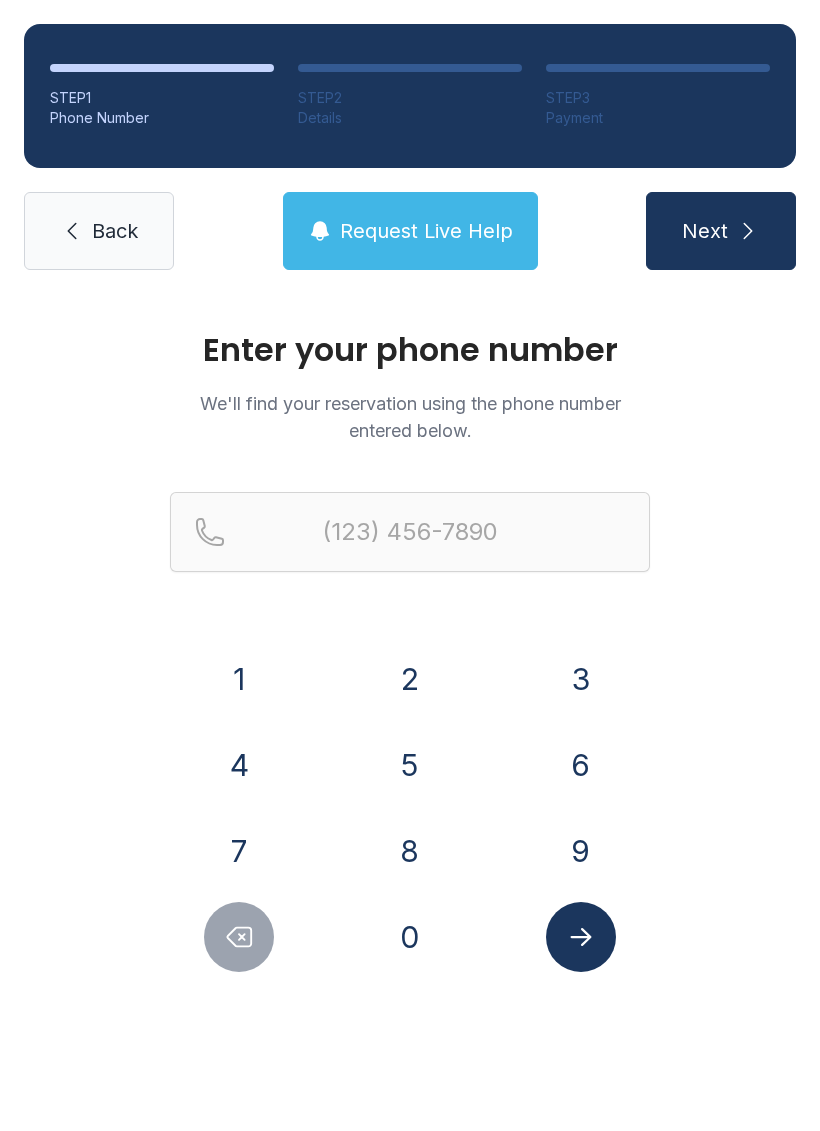 scroll, scrollTop: 0, scrollLeft: 0, axis: both 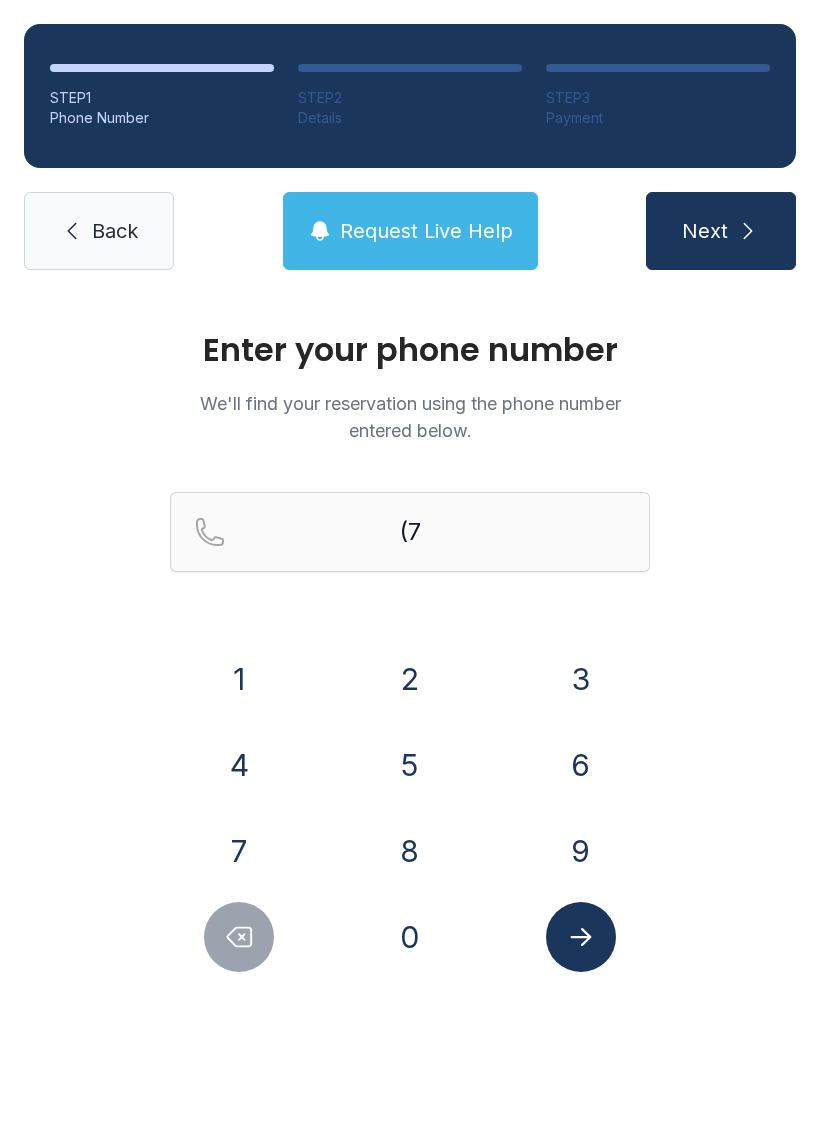click on "0" at bounding box center [239, 679] 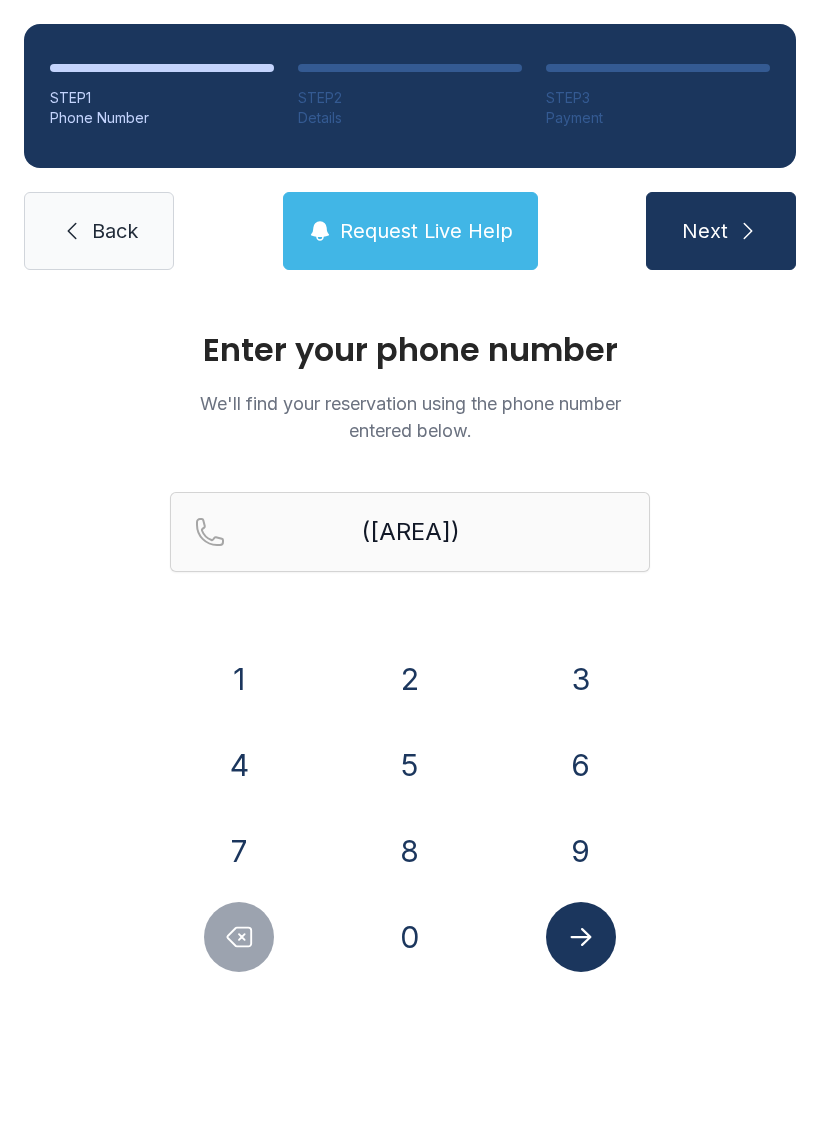 click on "3" at bounding box center [239, 679] 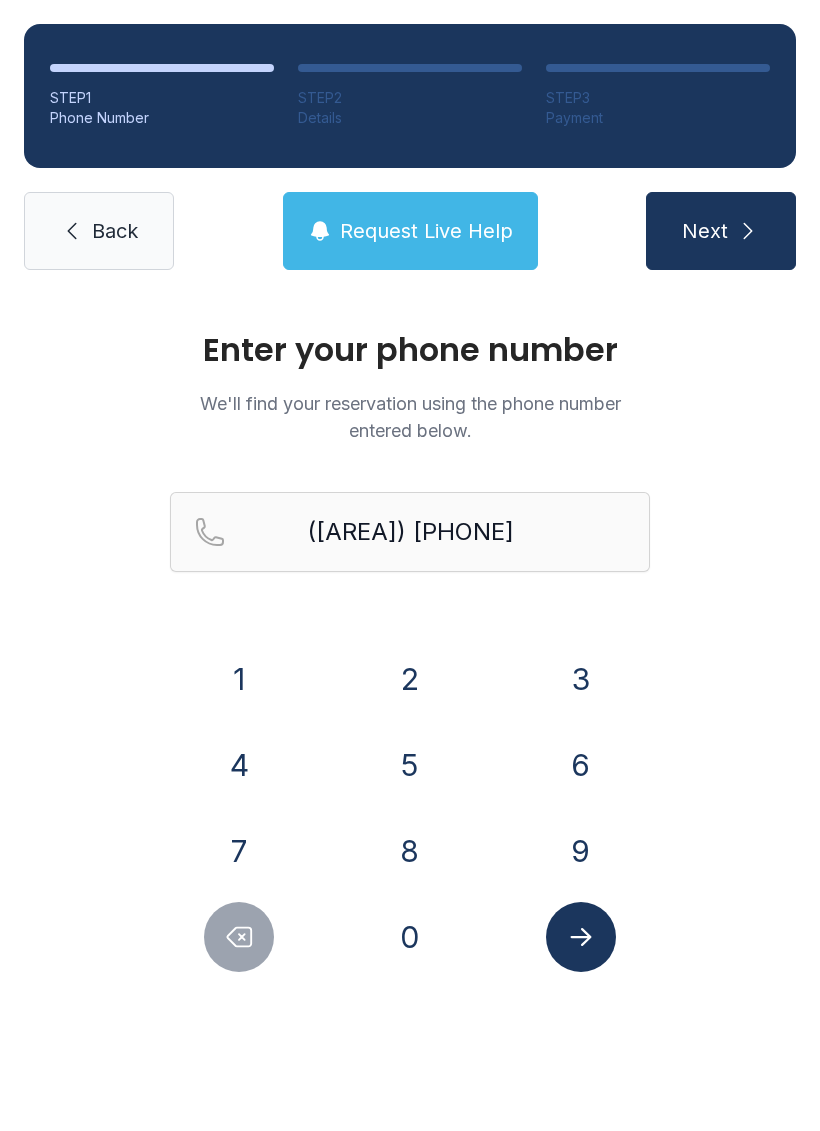 click on "0" at bounding box center (239, 679) 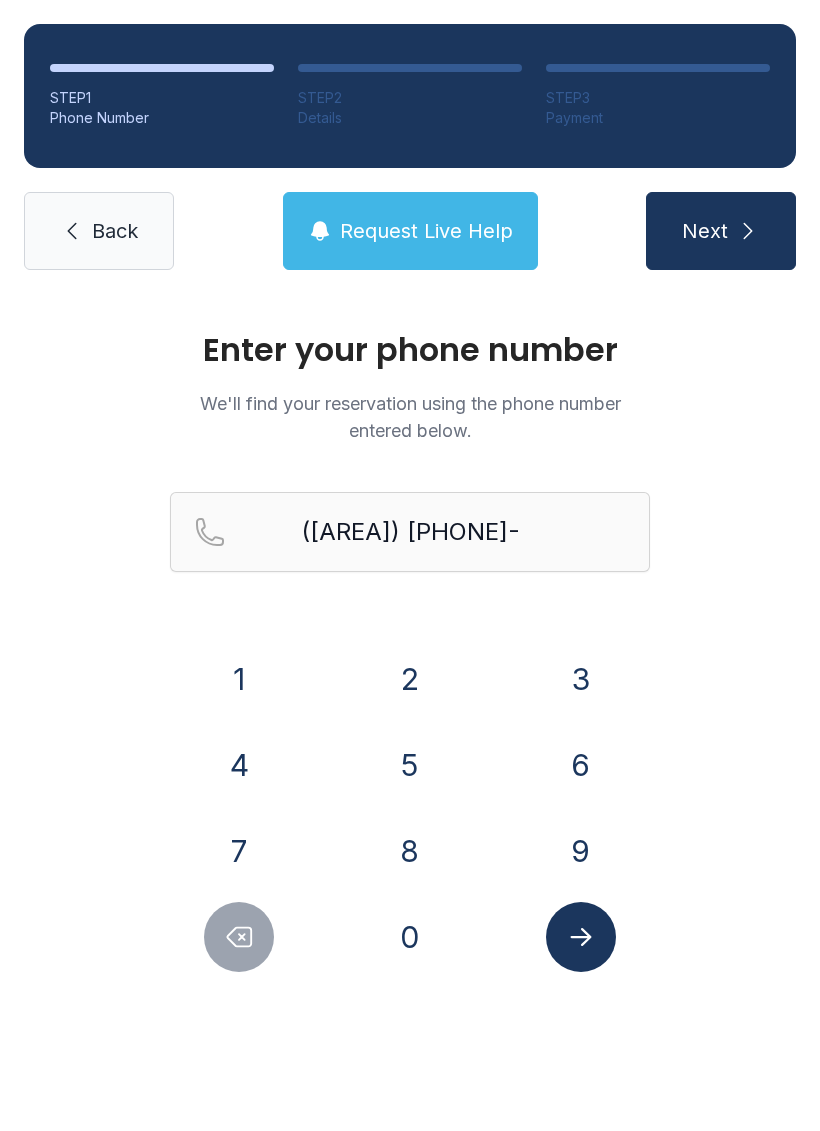 click on "8" at bounding box center (239, 679) 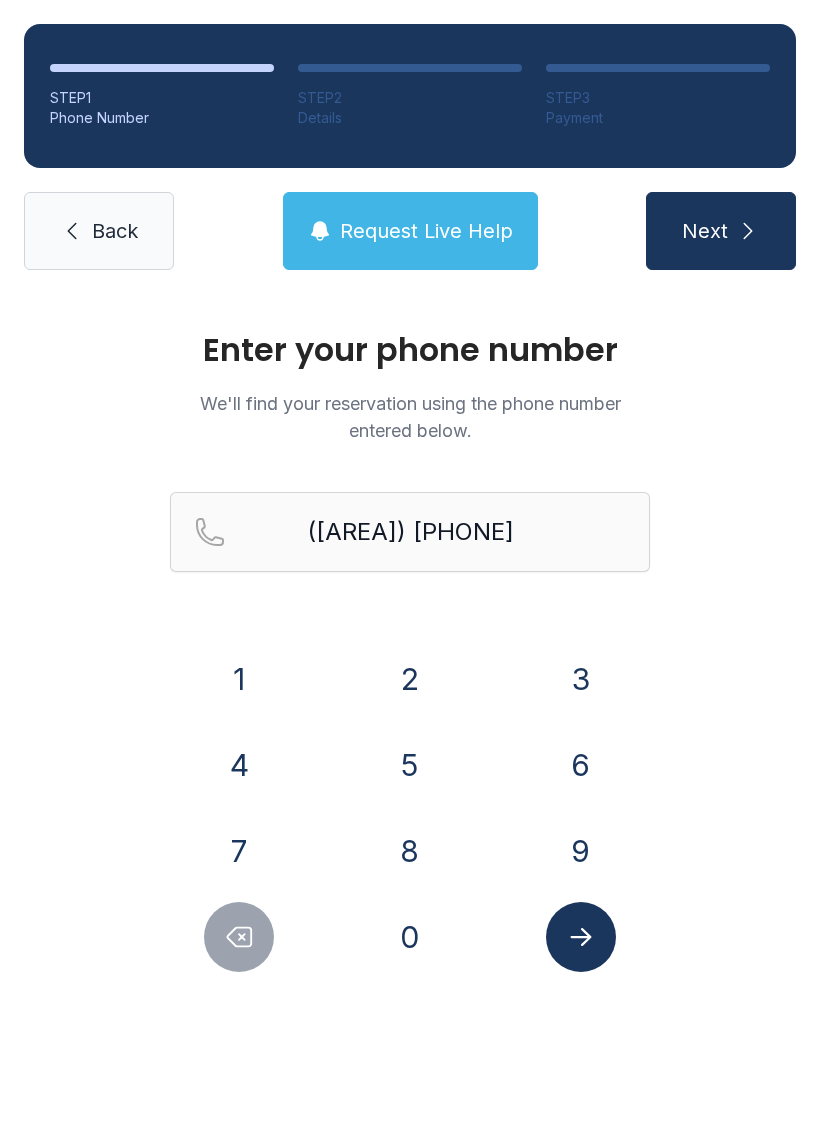 click on "6" at bounding box center [239, 679] 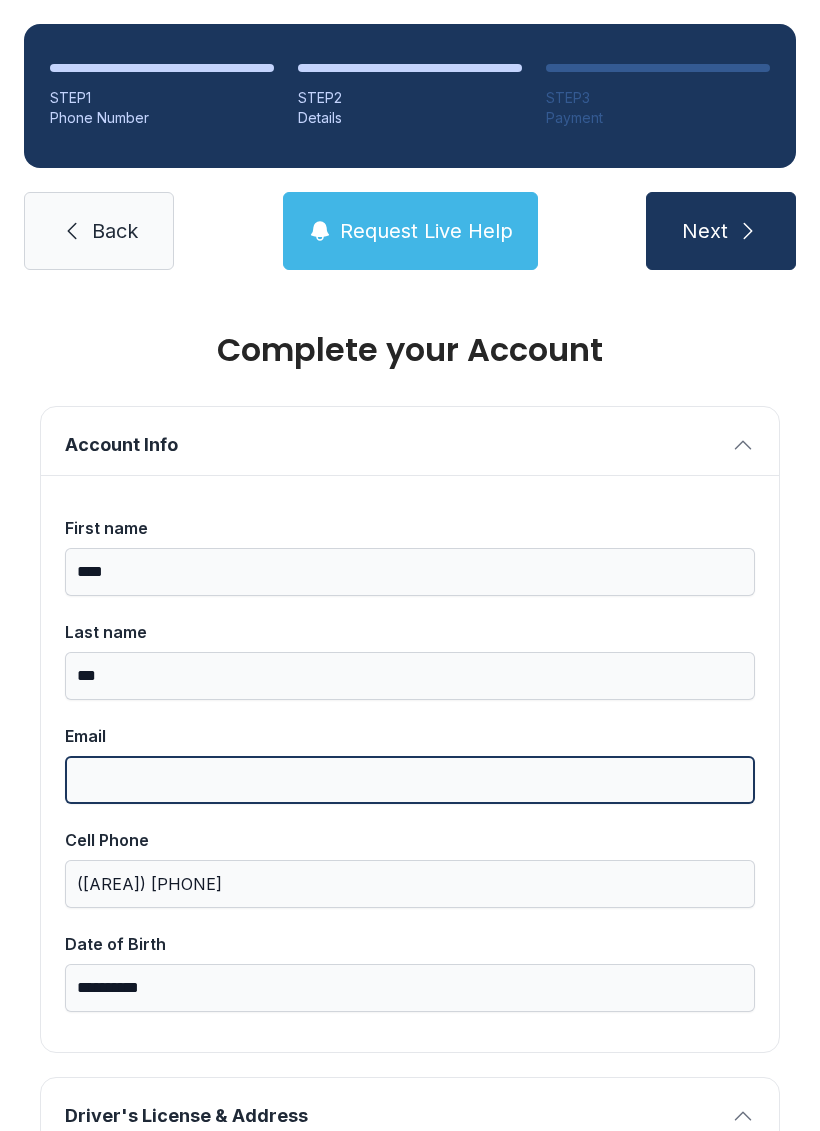 click on "Email" at bounding box center [410, 780] 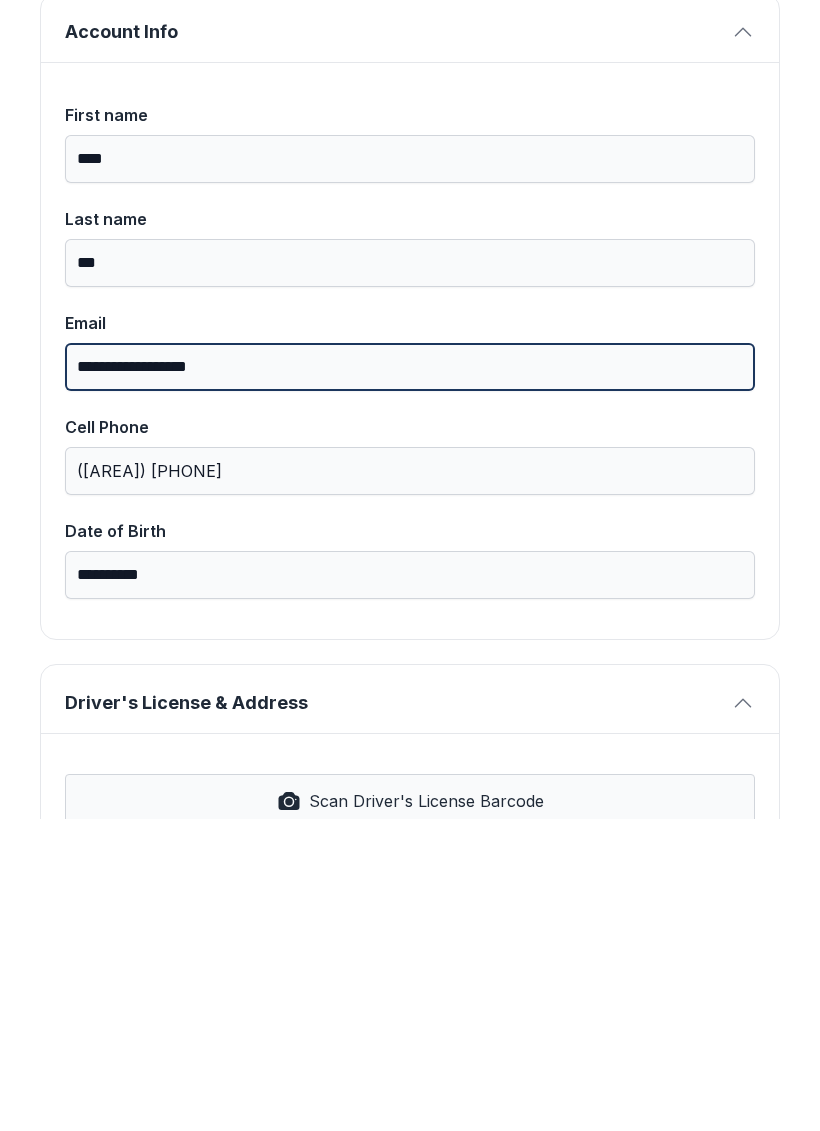 scroll, scrollTop: 108, scrollLeft: 0, axis: vertical 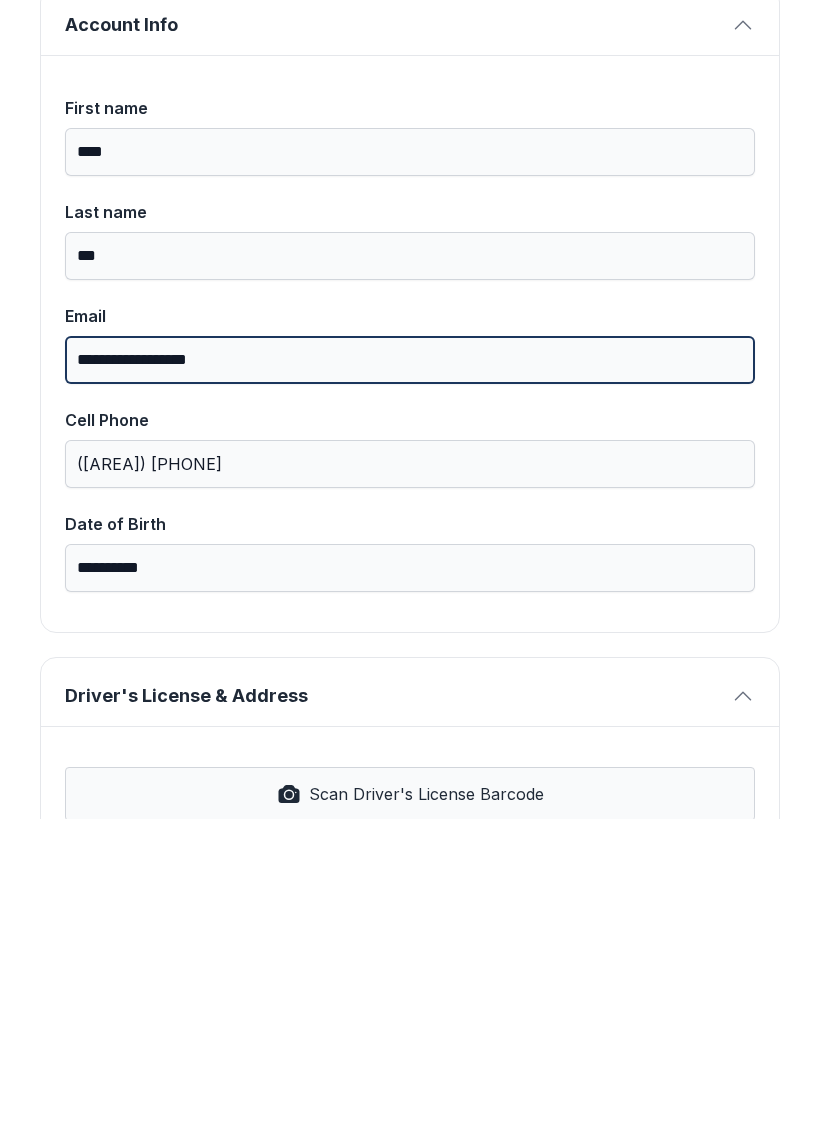 type on "**********" 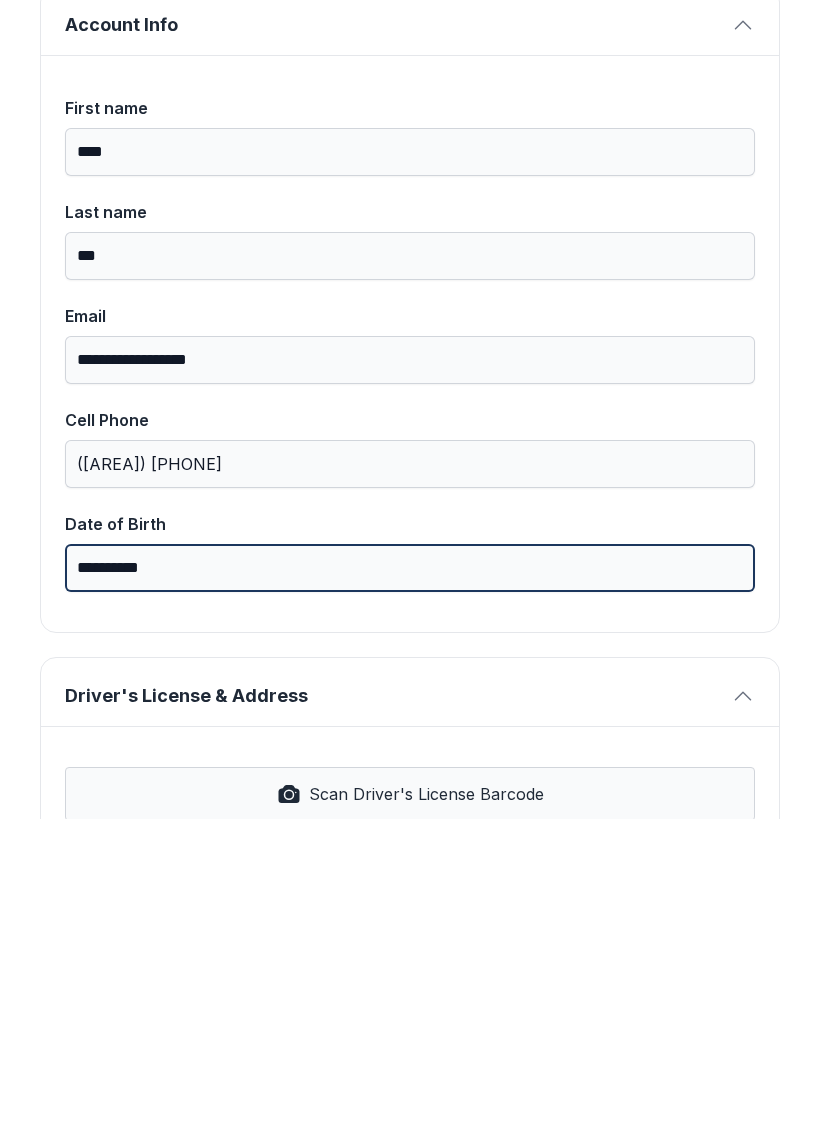 click on "**********" at bounding box center [410, 880] 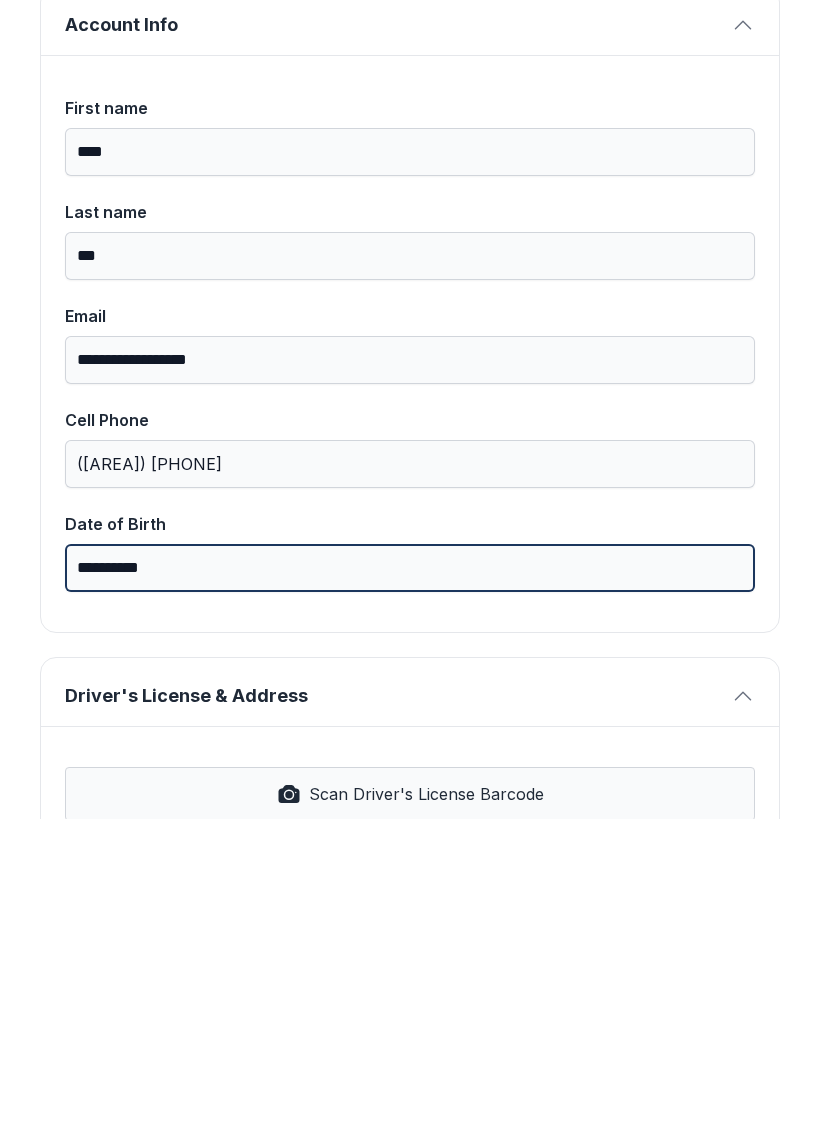 click on "**********" at bounding box center [410, 880] 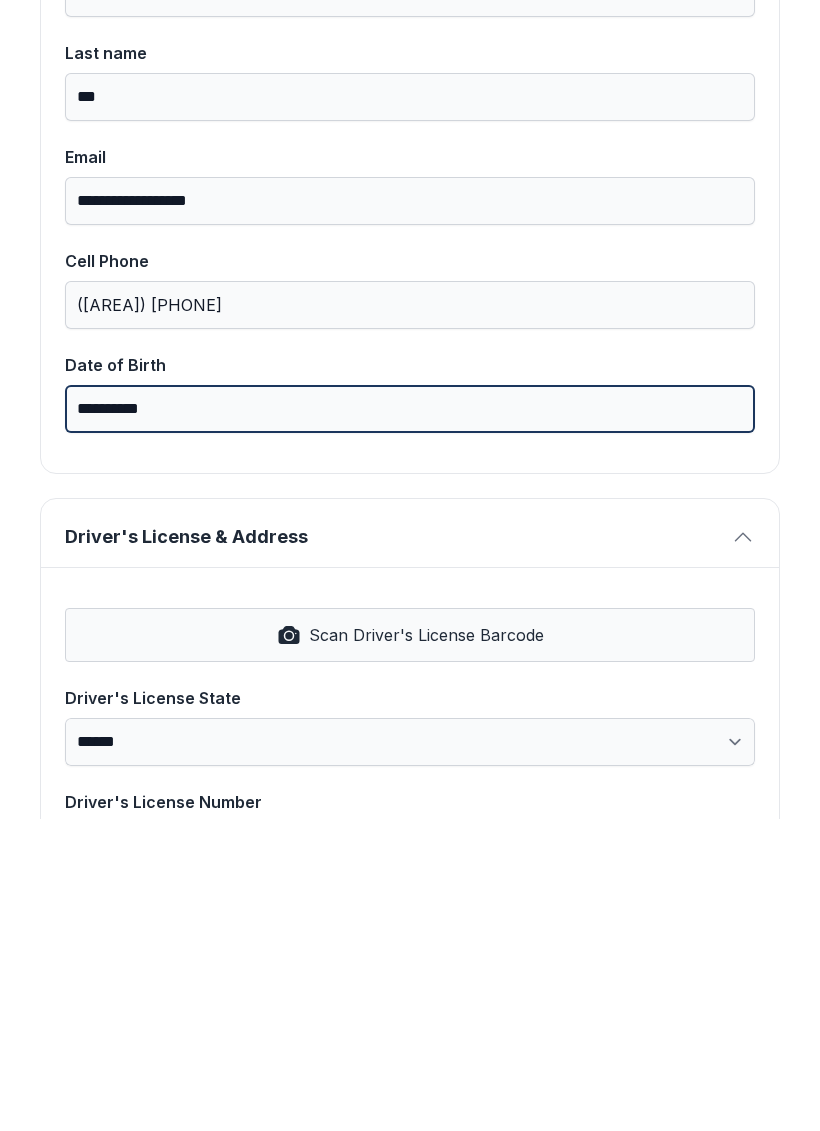 scroll, scrollTop: 270, scrollLeft: 0, axis: vertical 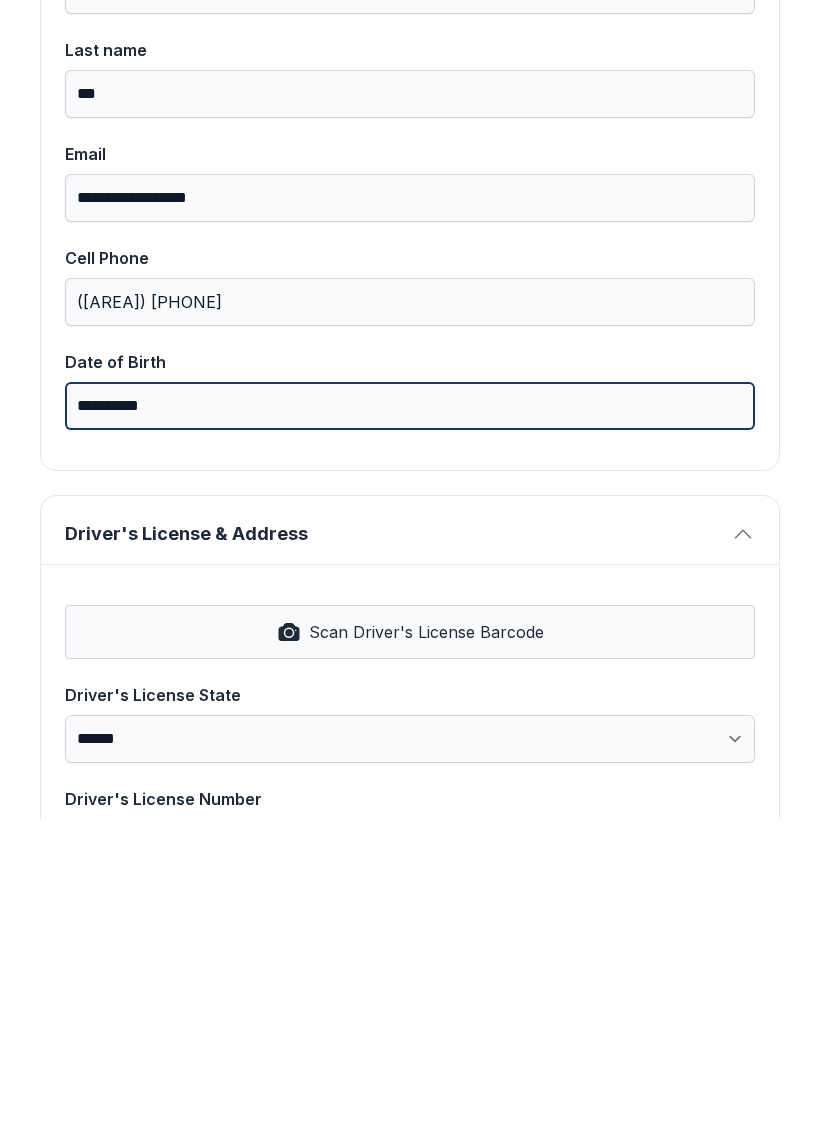 type on "**********" 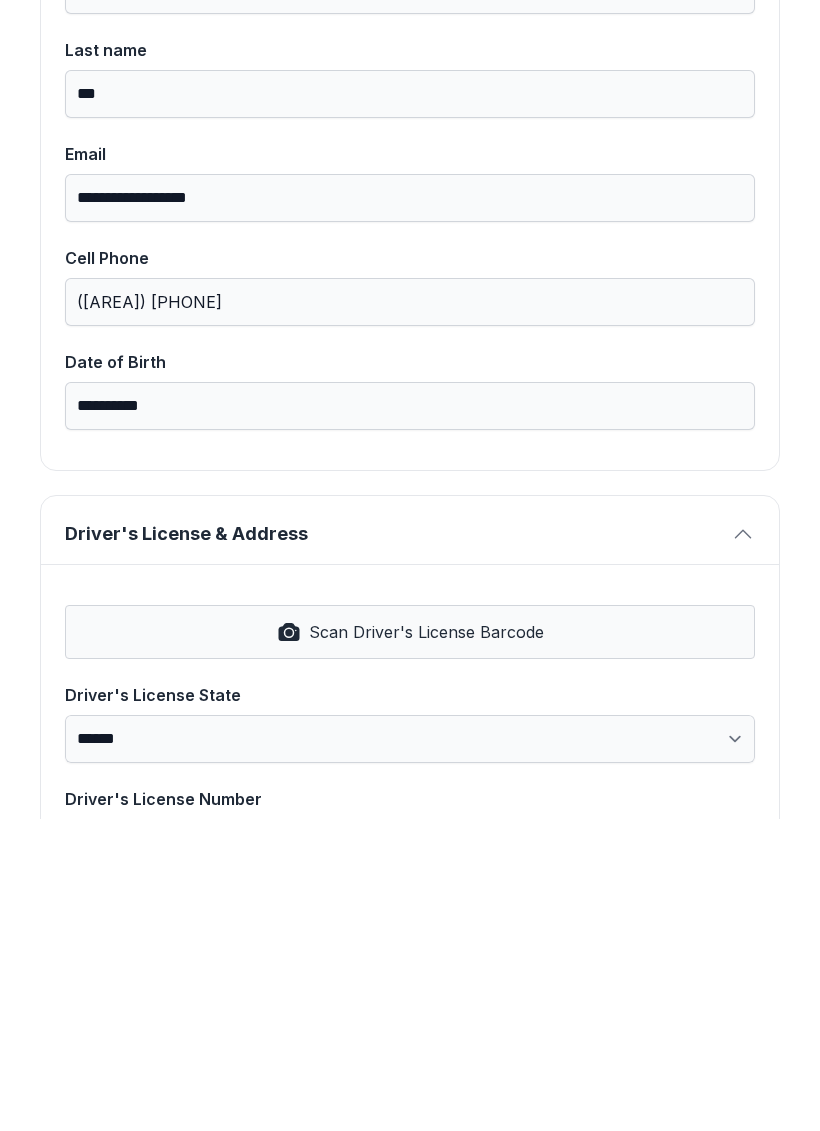 click on "Scan Driver's License Barcode" at bounding box center [426, 944] 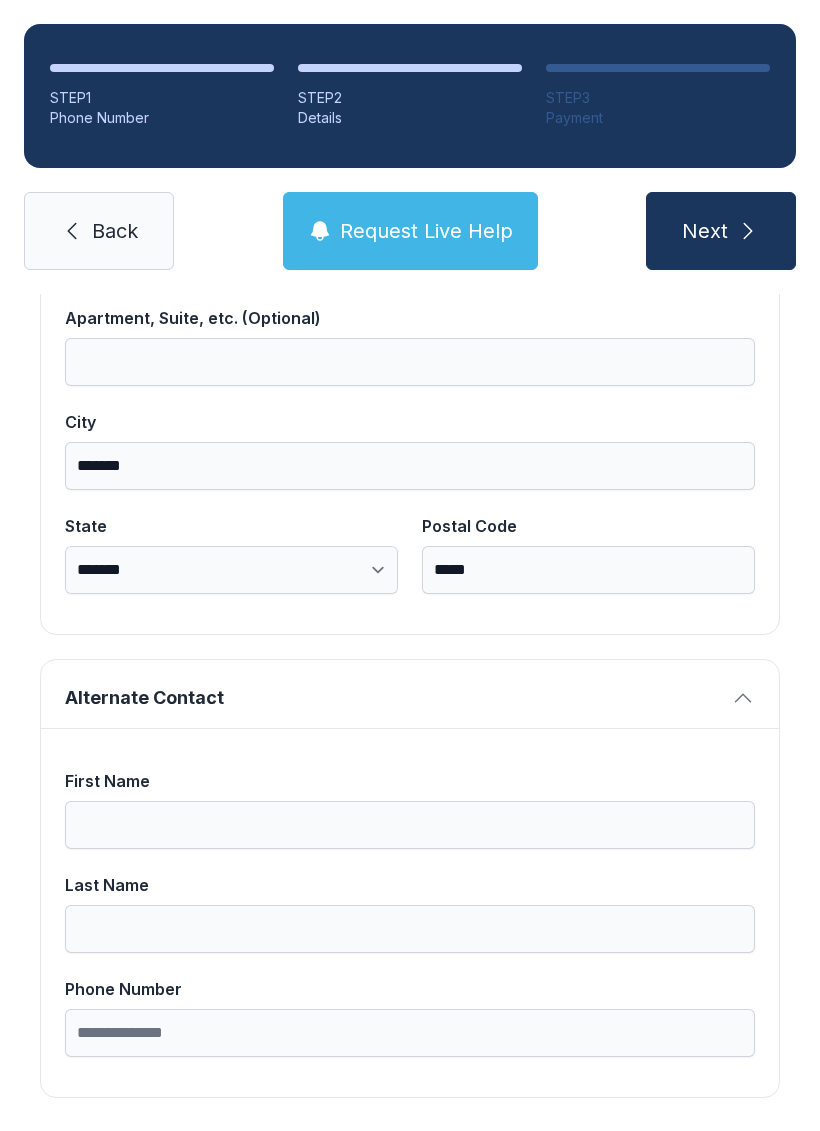 scroll, scrollTop: 1269, scrollLeft: 0, axis: vertical 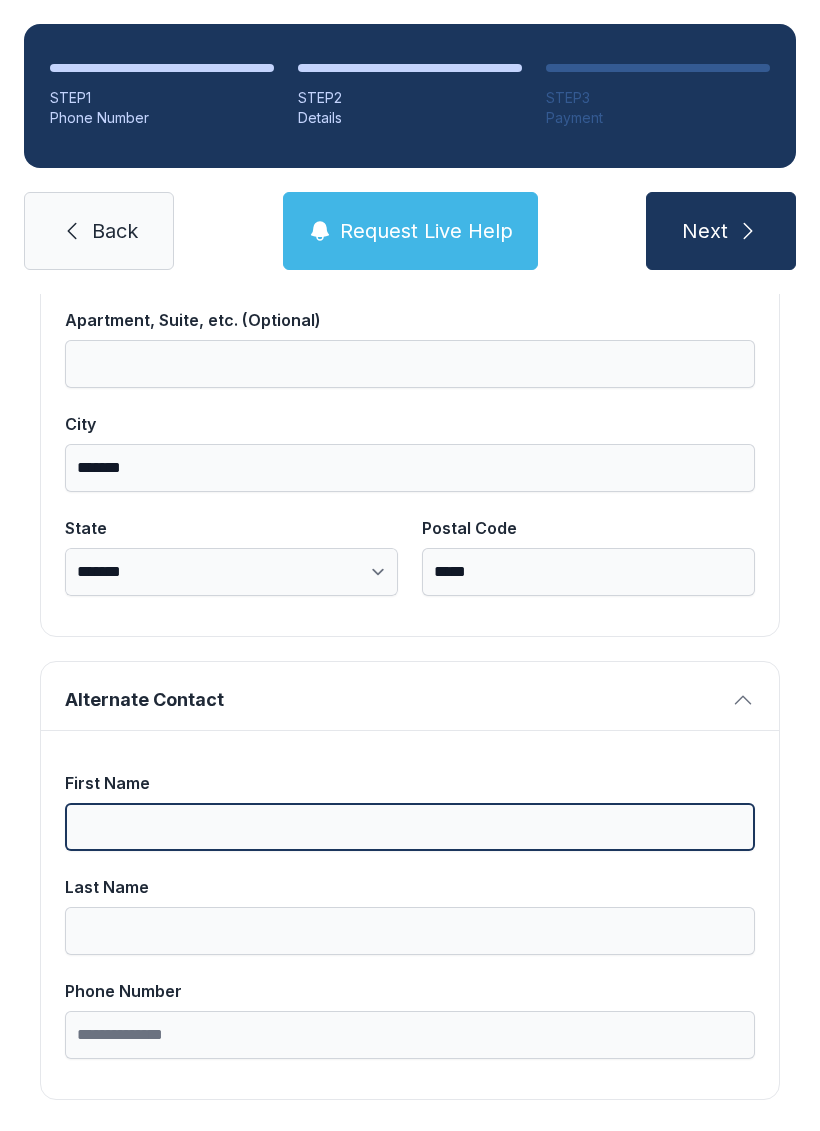 click on "First Name" at bounding box center [410, 827] 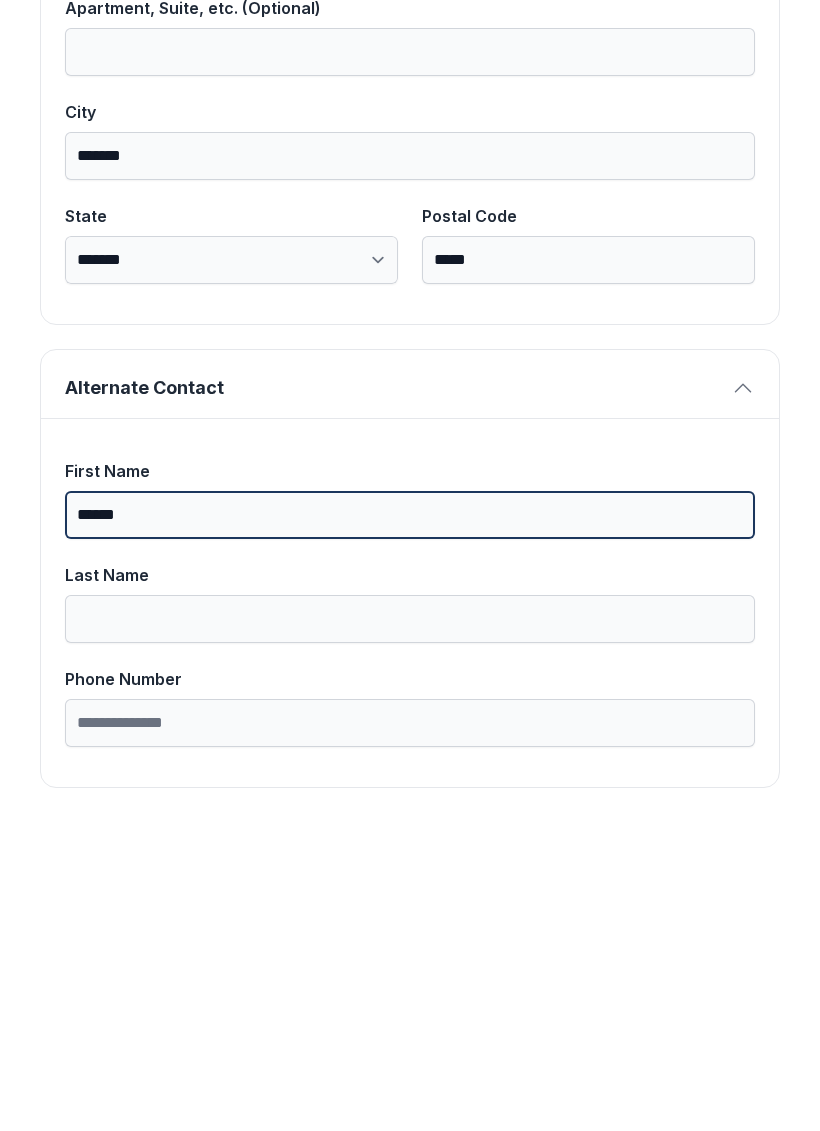 type on "******" 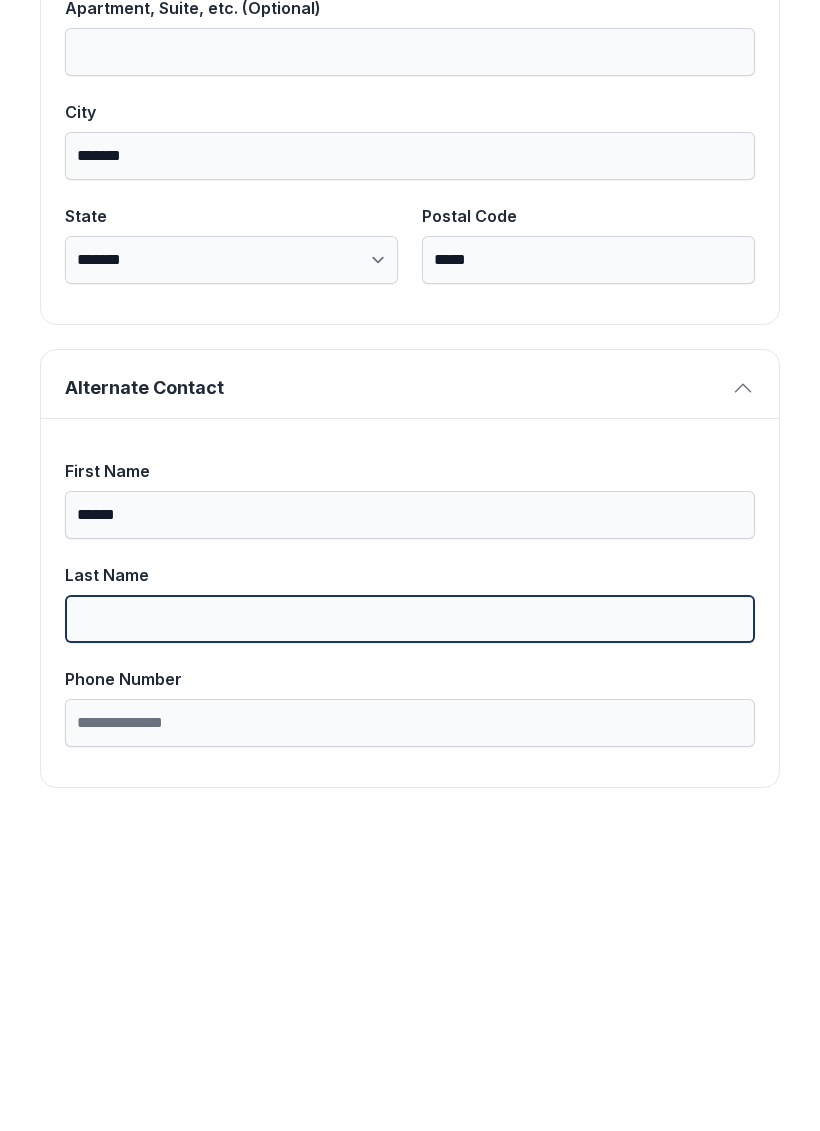click on "Last Name" at bounding box center (410, 931) 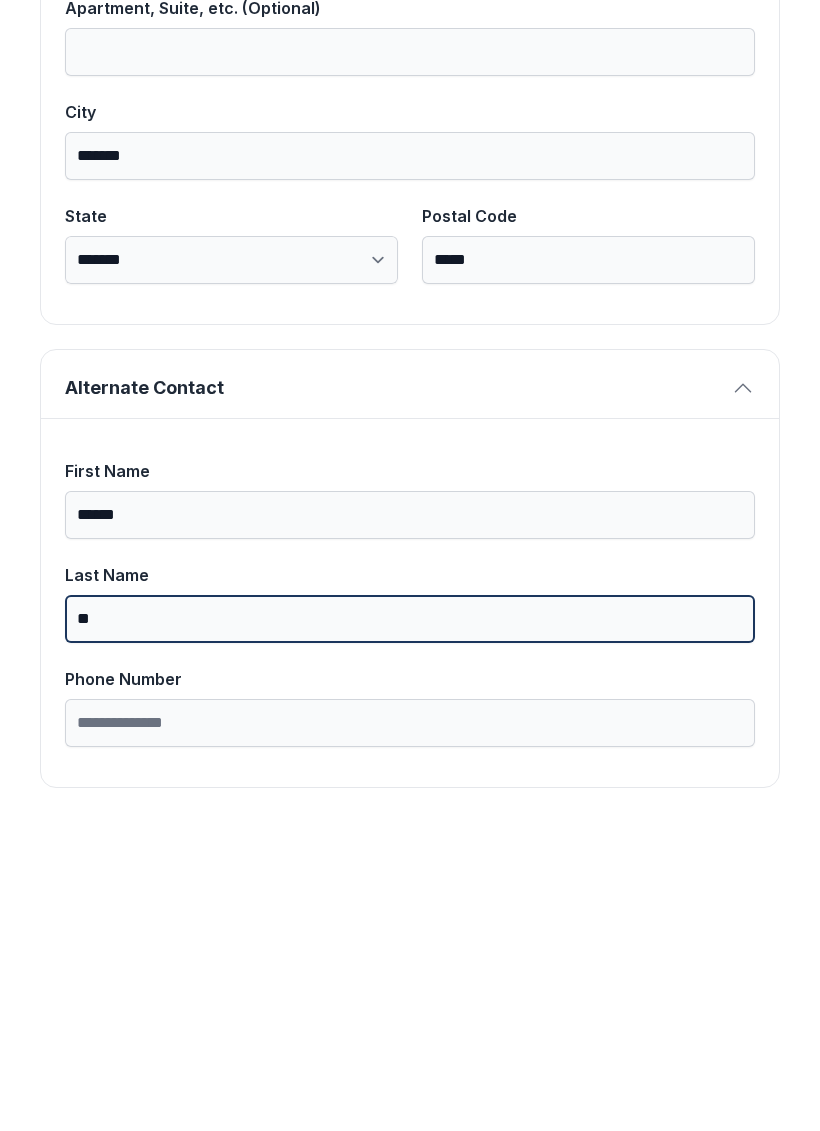 type on "**" 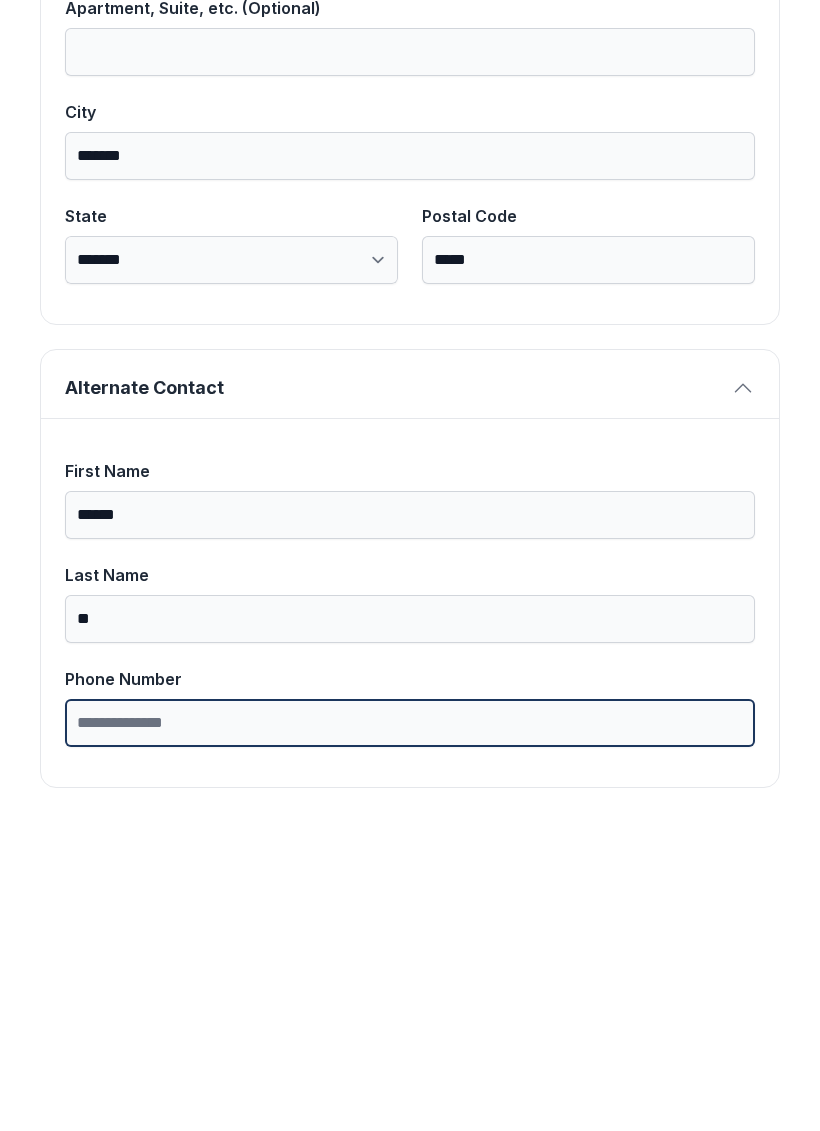 click on "Phone Number" at bounding box center [410, 1035] 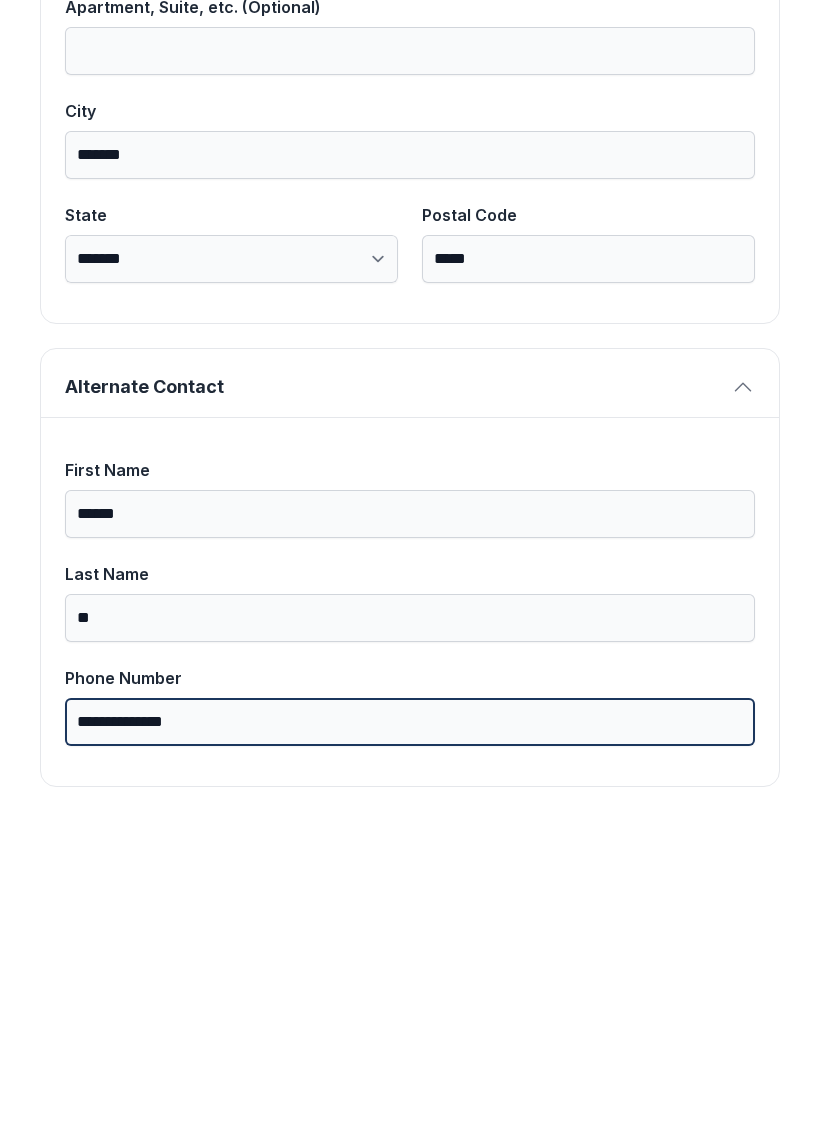 scroll, scrollTop: 1269, scrollLeft: 0, axis: vertical 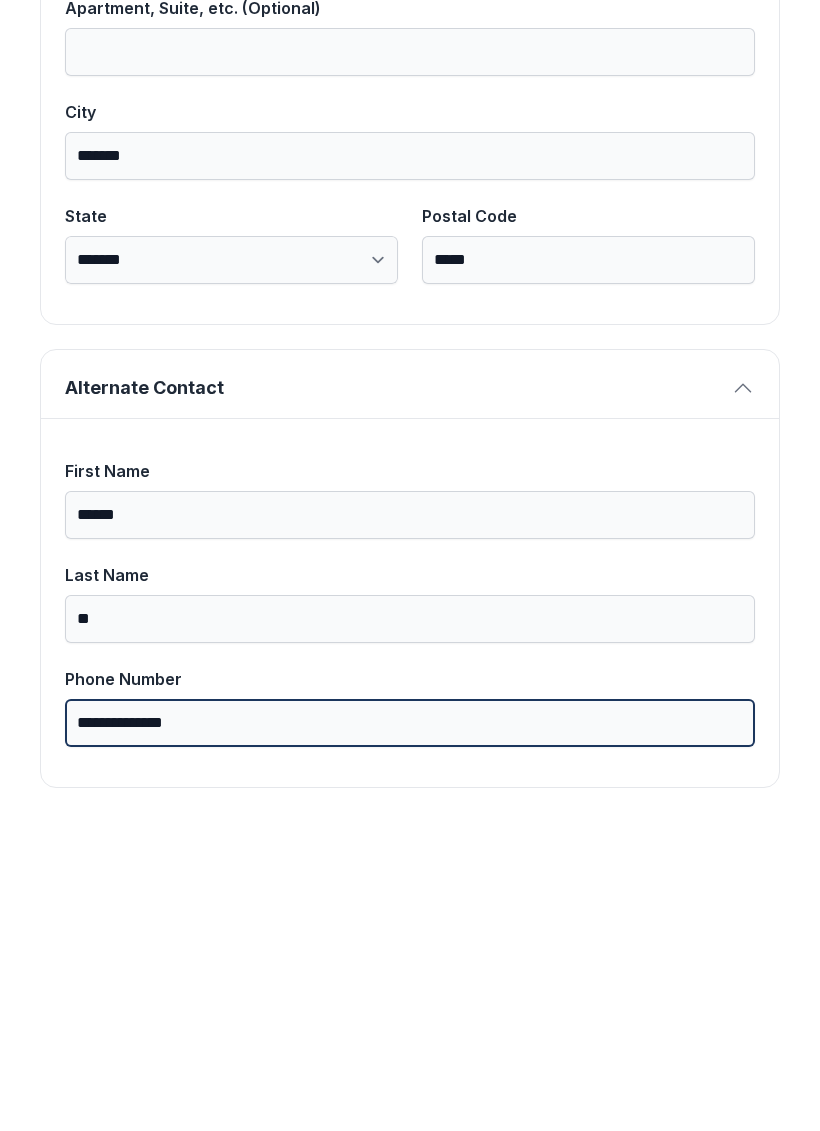 click on "Next" at bounding box center (721, 231) 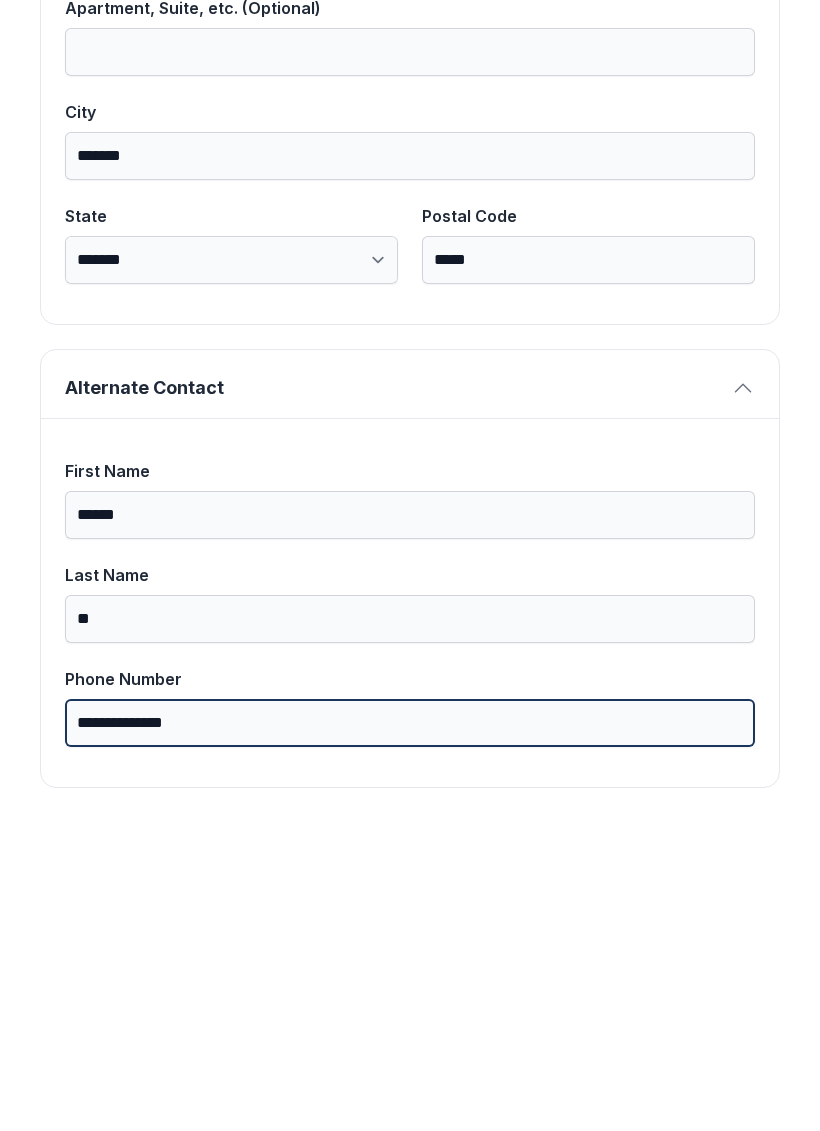 type on "**********" 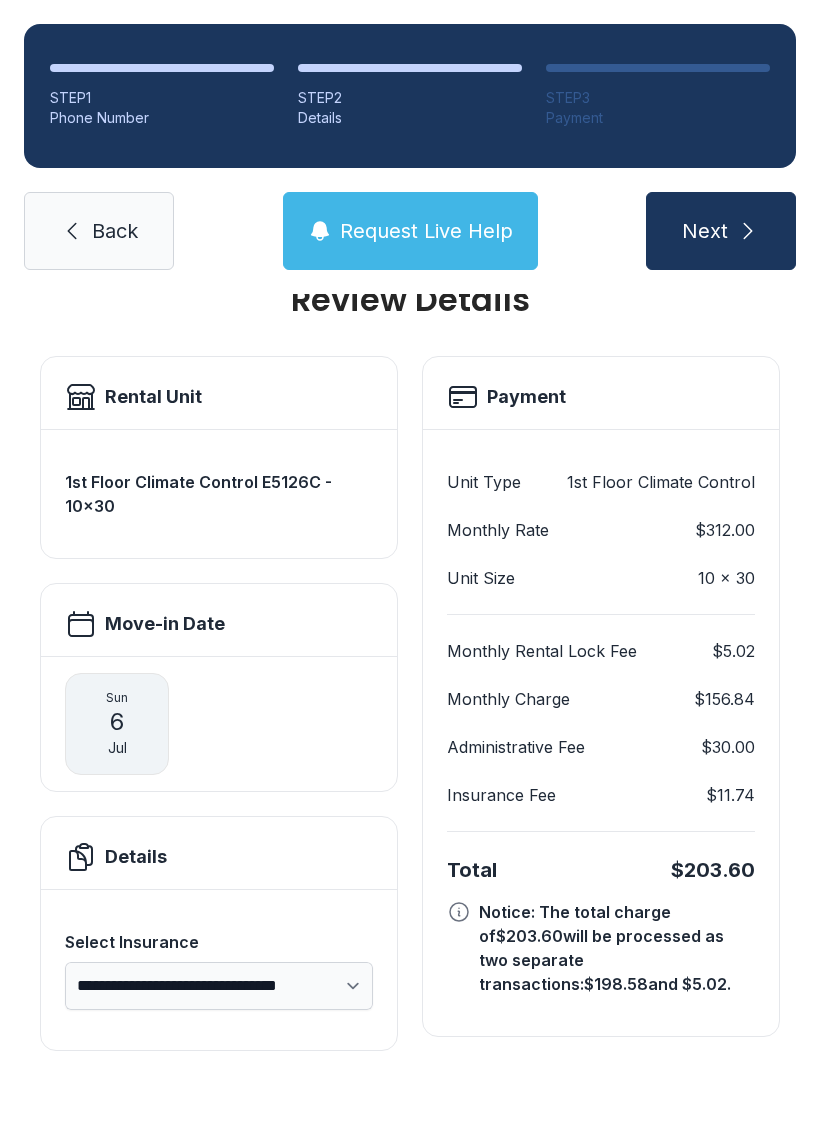 scroll, scrollTop: 1, scrollLeft: 0, axis: vertical 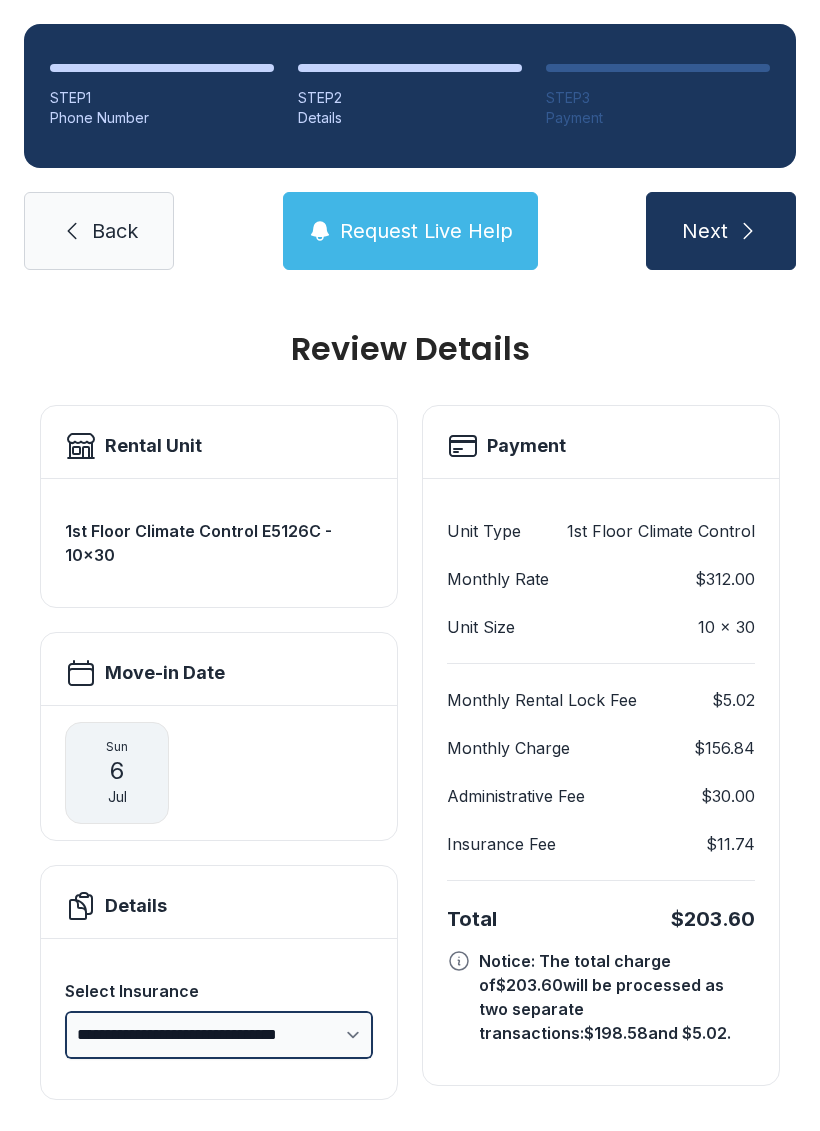 click on "**********" at bounding box center (219, 1035) 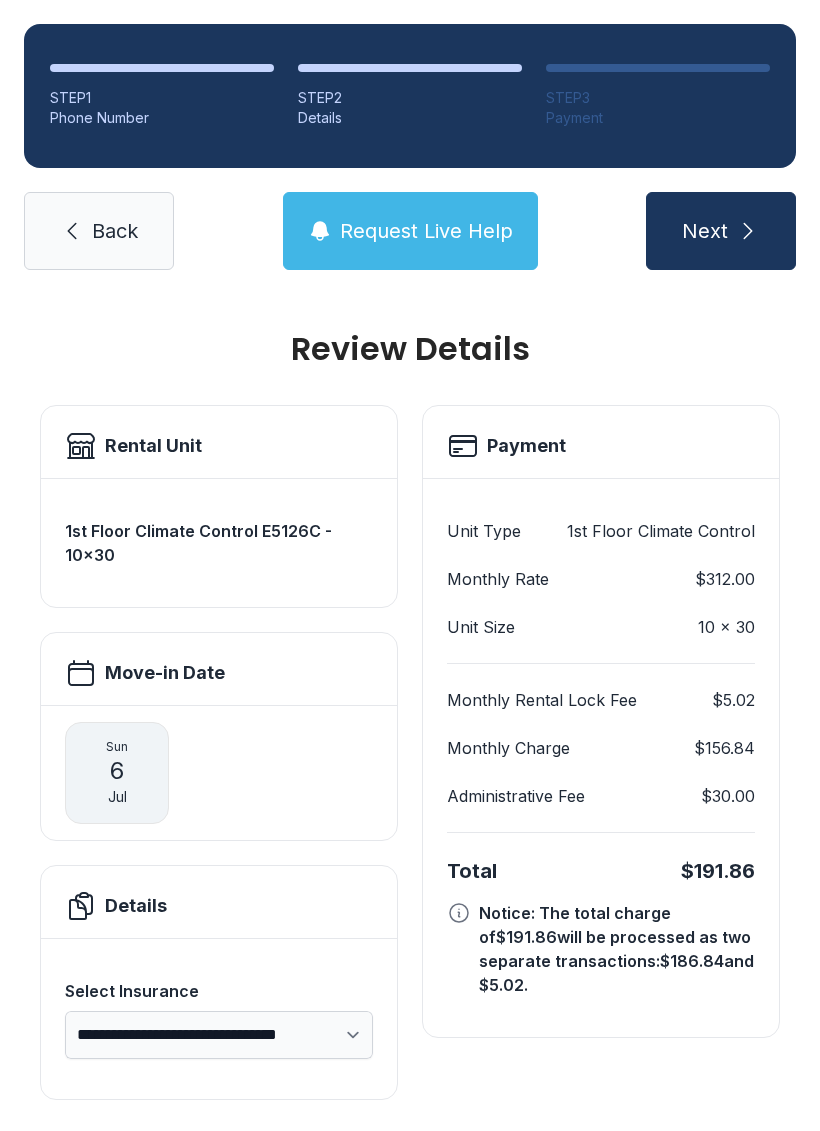 click on "Next" at bounding box center [721, 231] 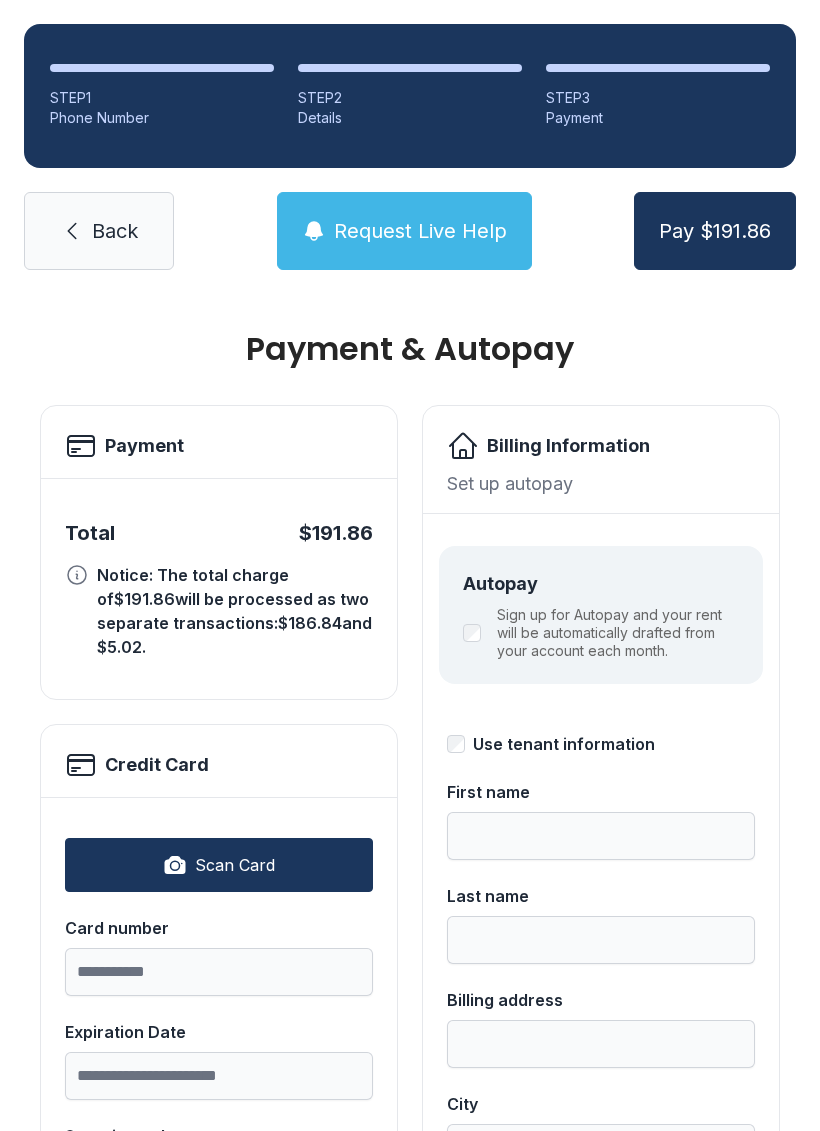 scroll, scrollTop: 0, scrollLeft: 0, axis: both 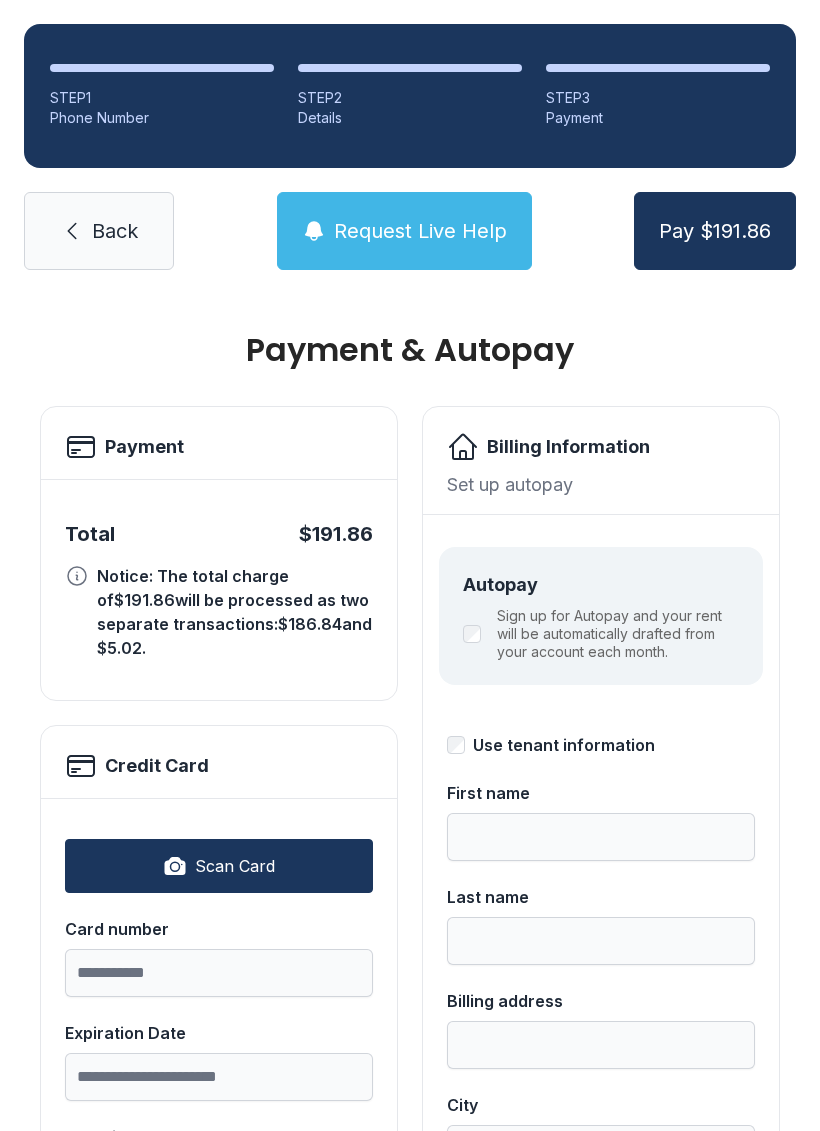 click on "Scan Card" at bounding box center (219, 866) 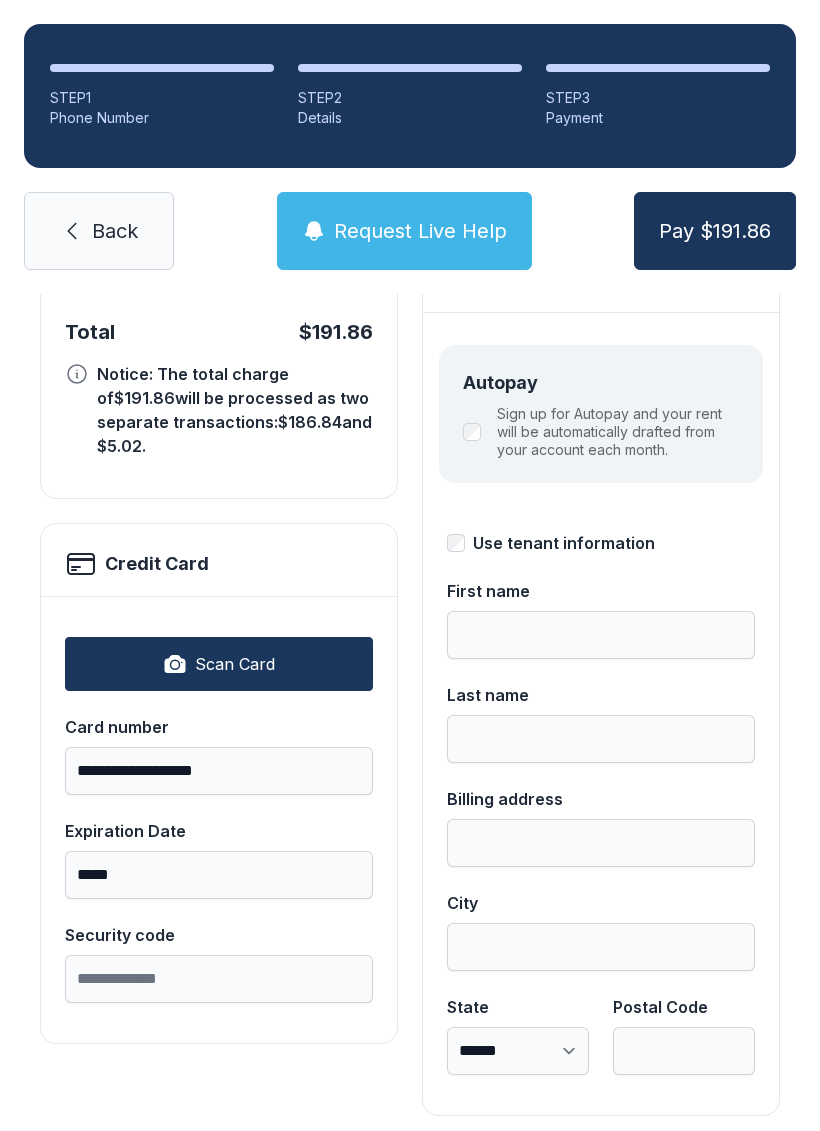 scroll, scrollTop: 209, scrollLeft: 0, axis: vertical 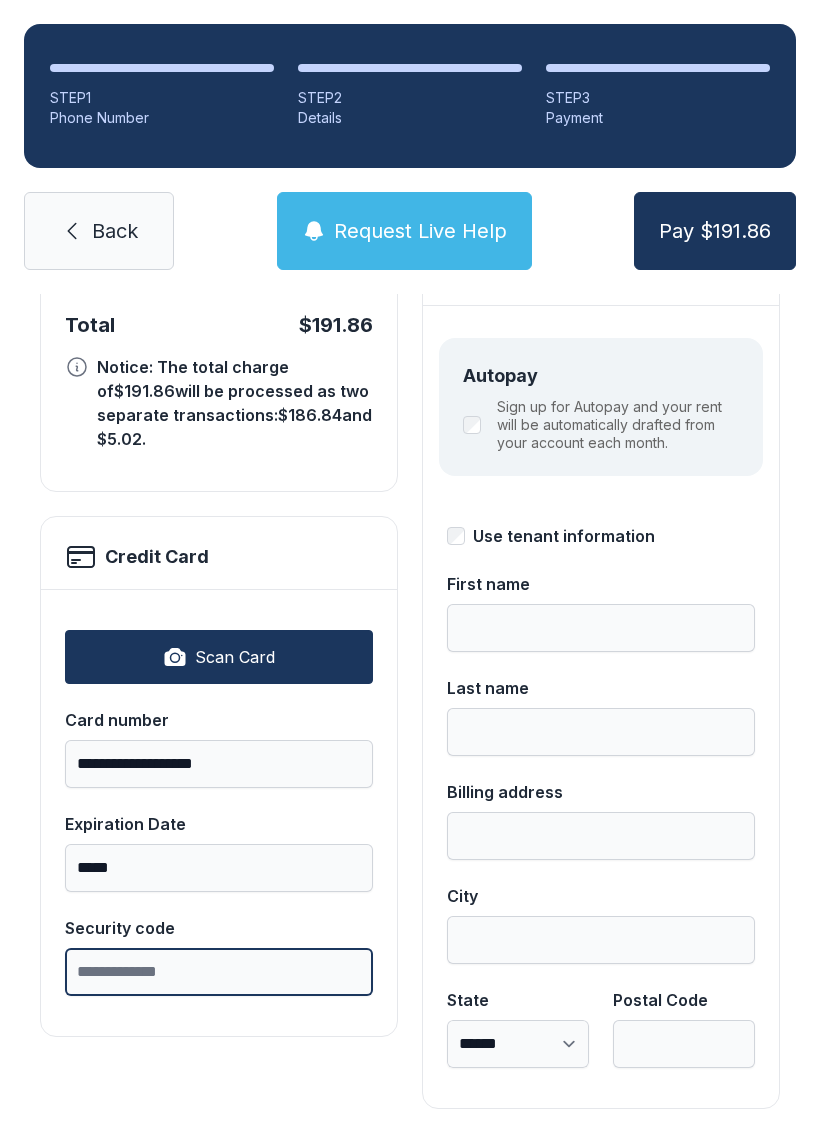 click on "Security code" at bounding box center (219, 972) 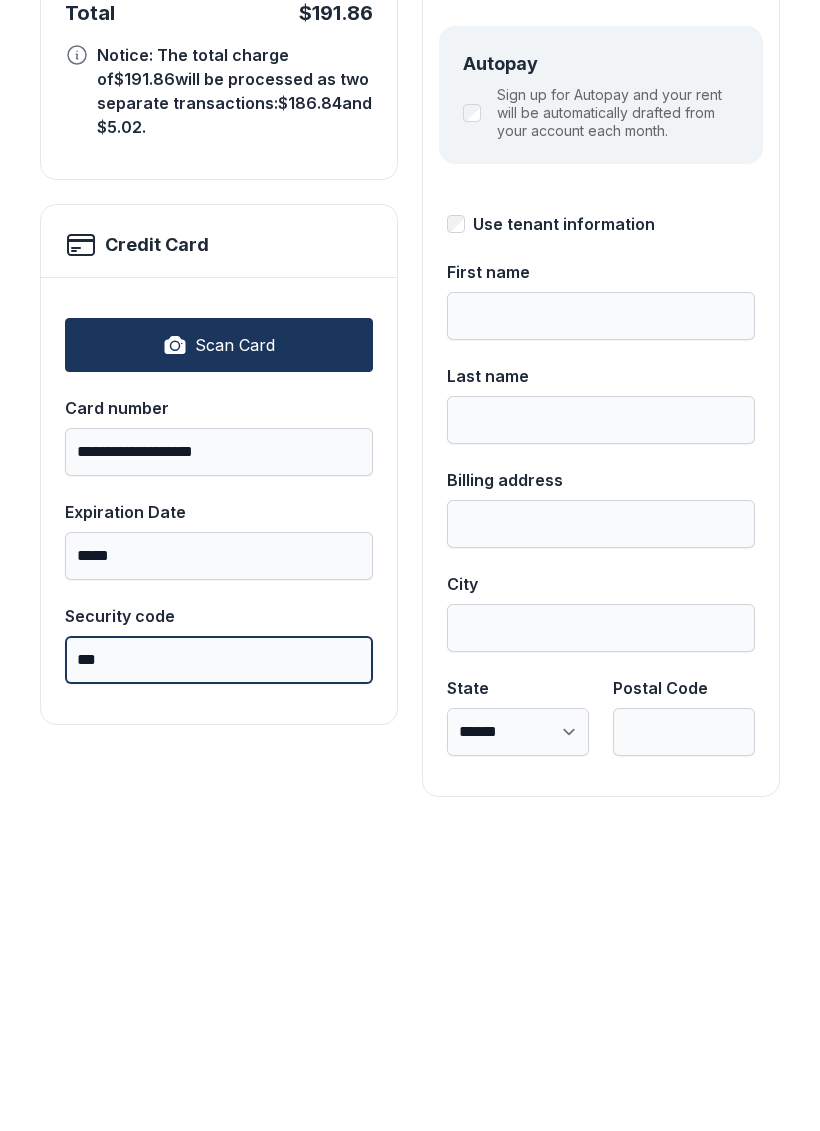 type on "***" 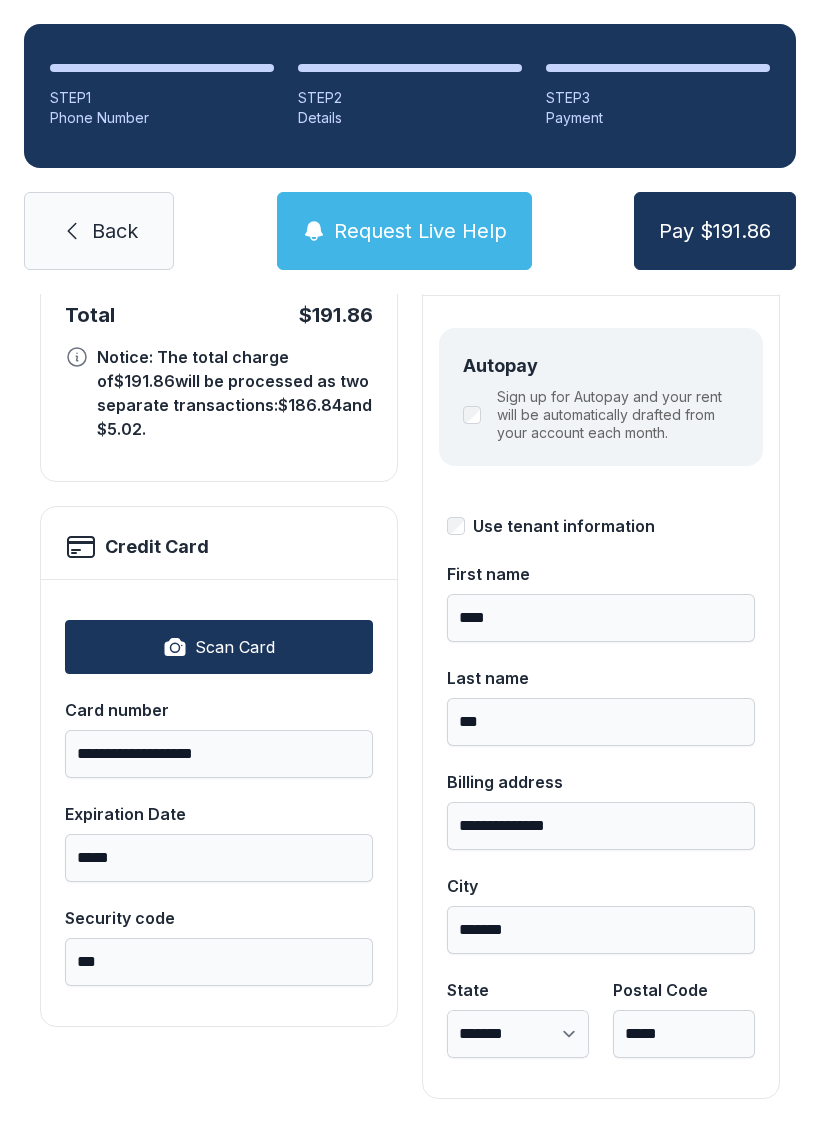scroll, scrollTop: 218, scrollLeft: 0, axis: vertical 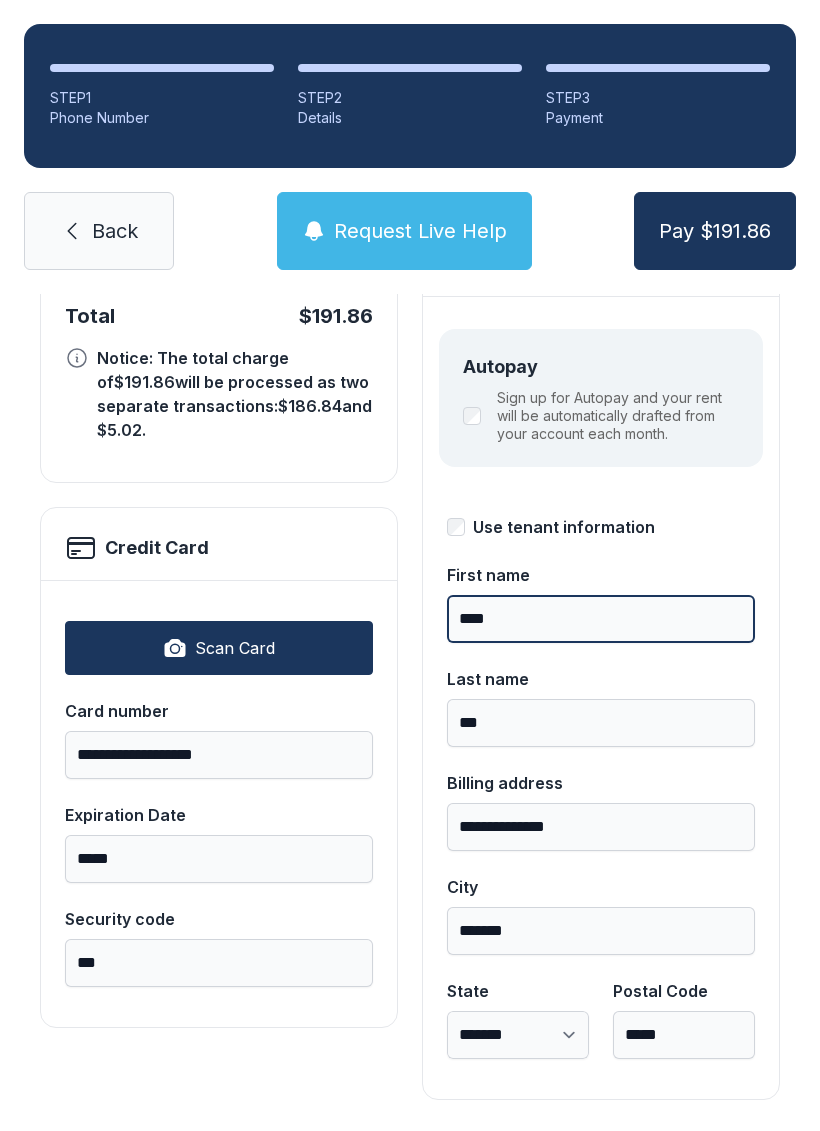 click on "****" at bounding box center [601, 619] 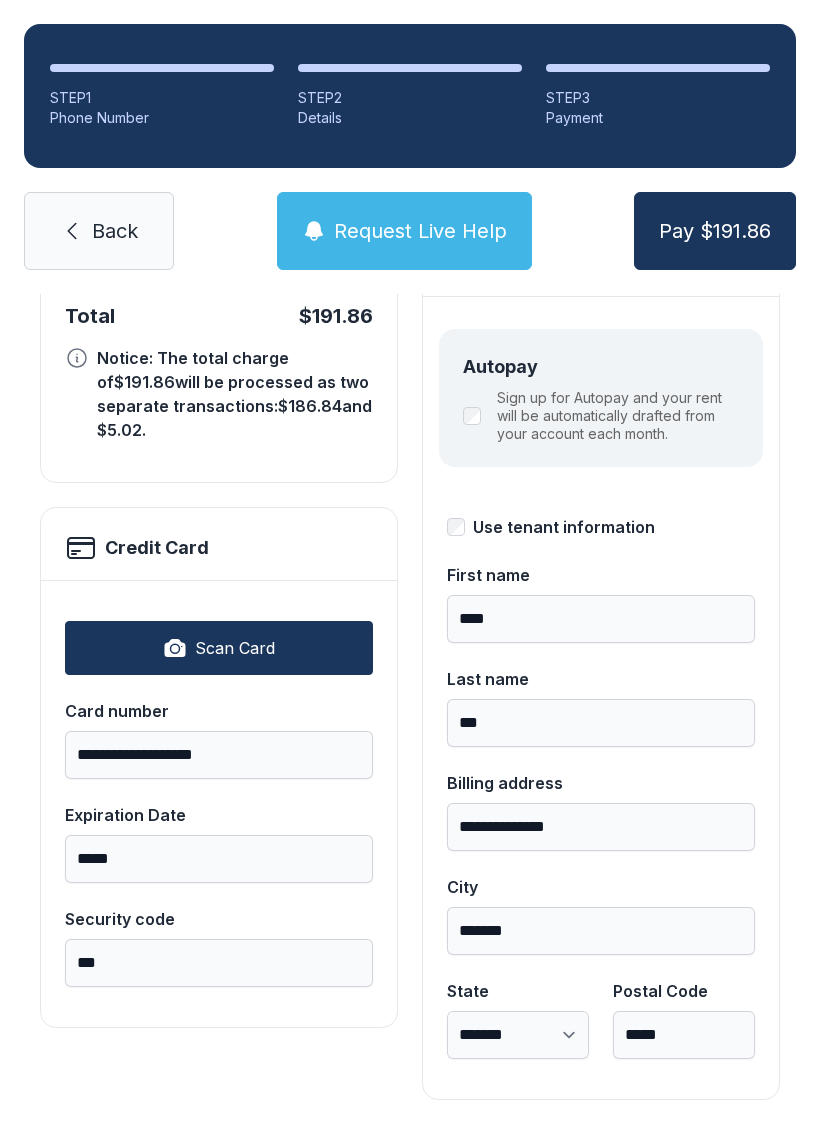 click on "Scan Card" at bounding box center [219, 648] 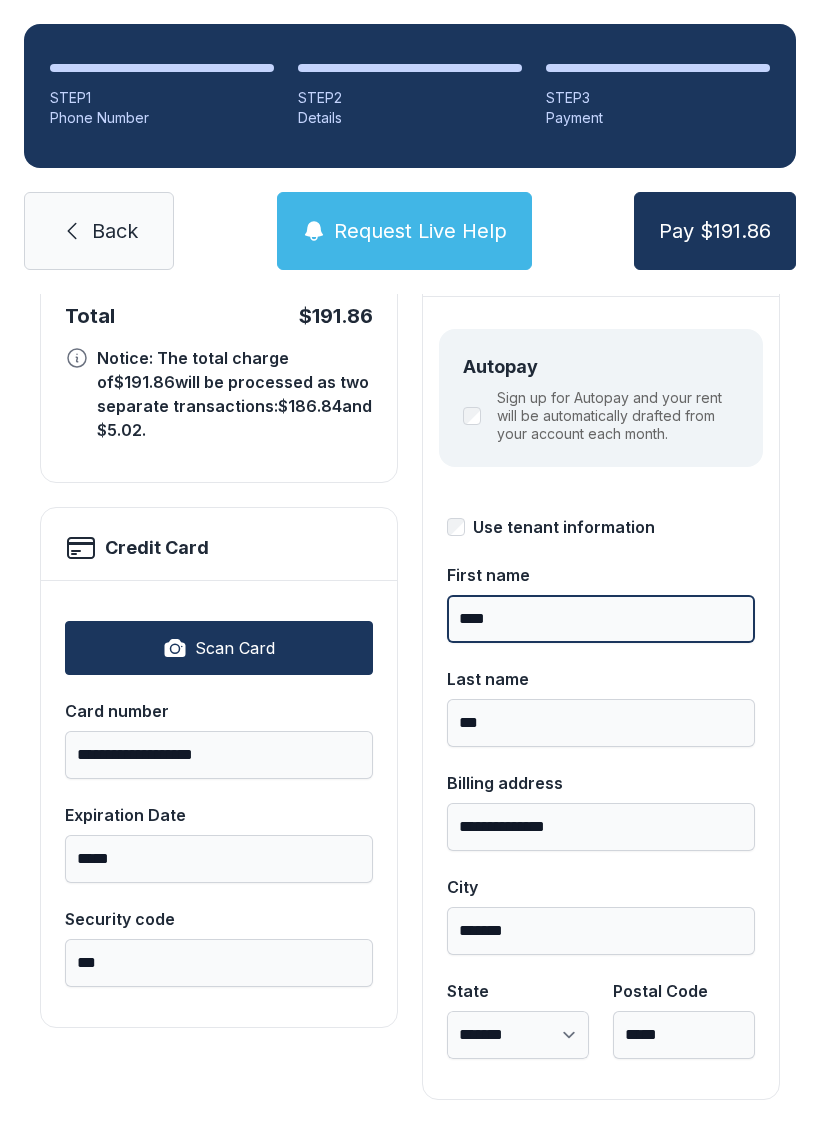 click on "****" at bounding box center (601, 619) 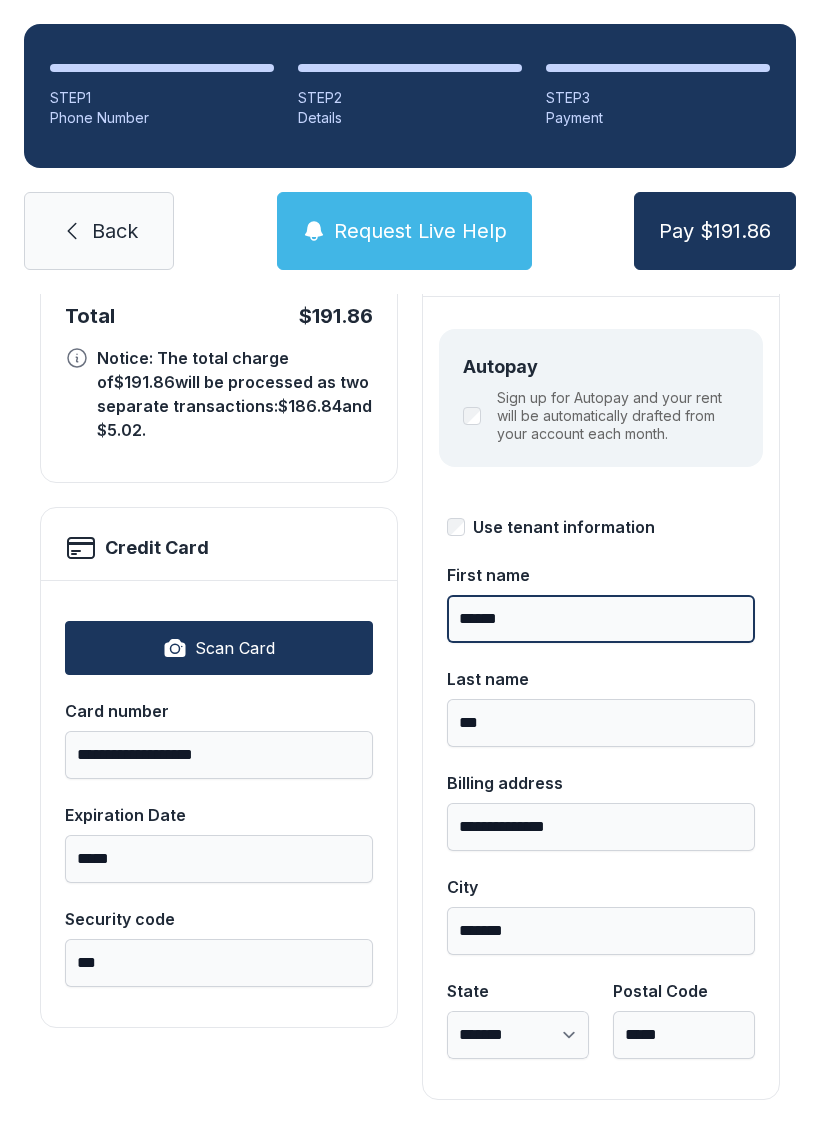 type on "******" 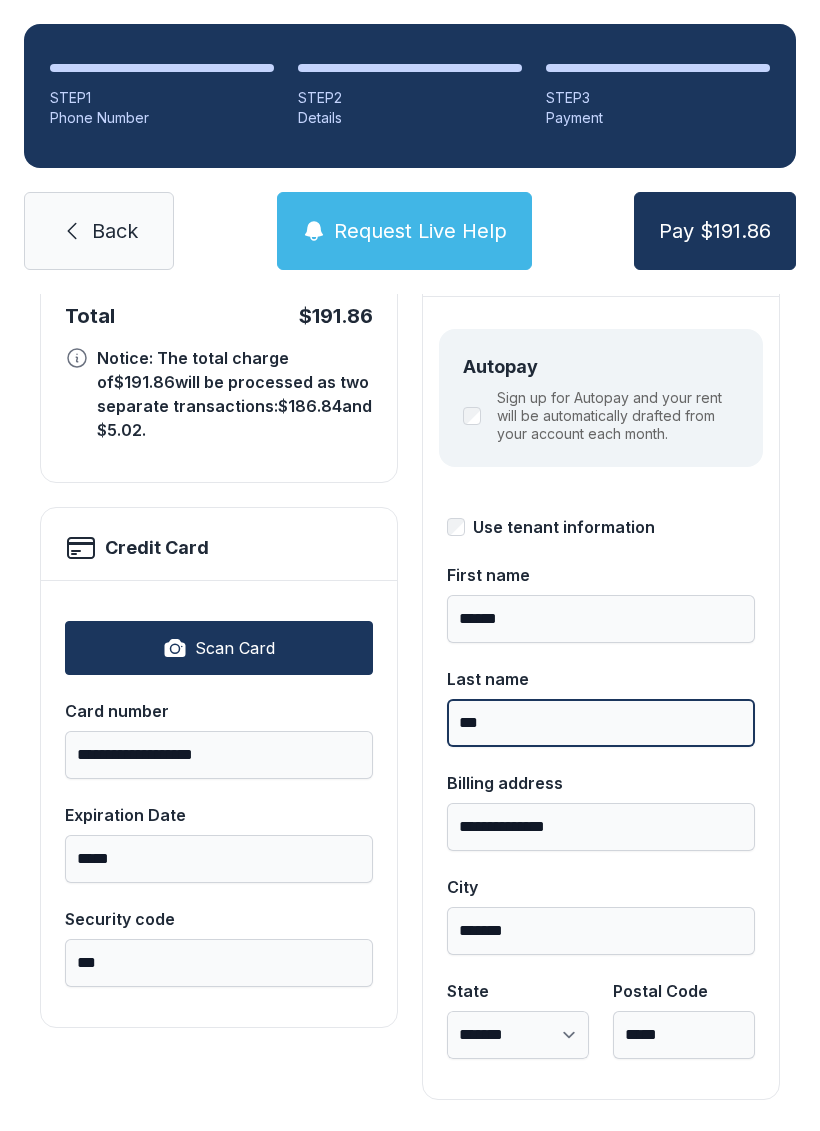 click on "***" at bounding box center (601, 723) 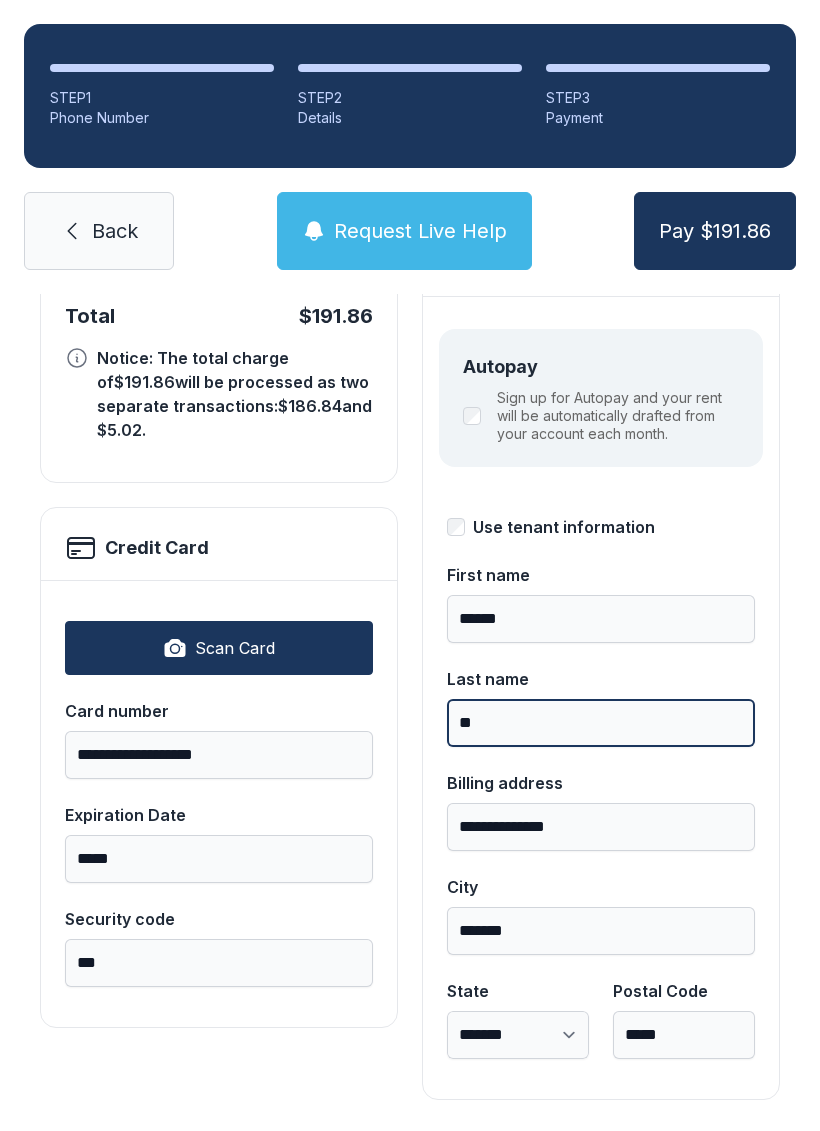 type on "**" 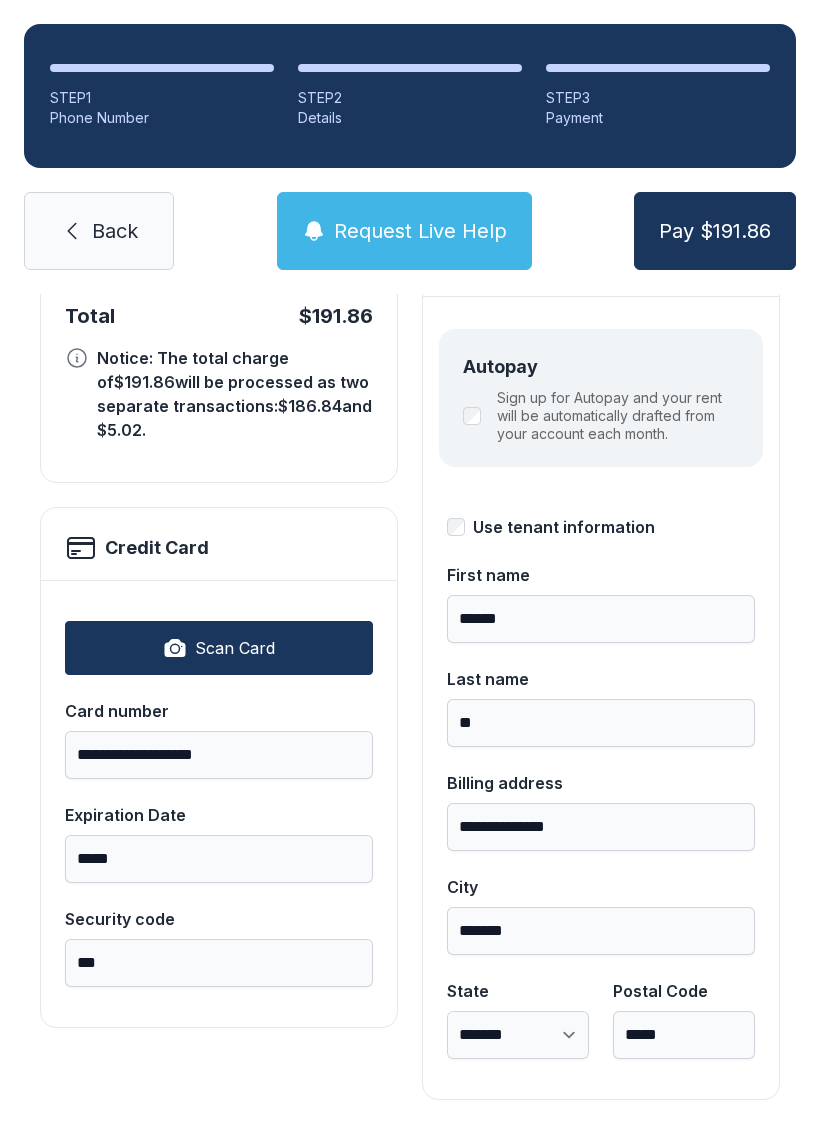 click on "Pay $191.86" at bounding box center [715, 231] 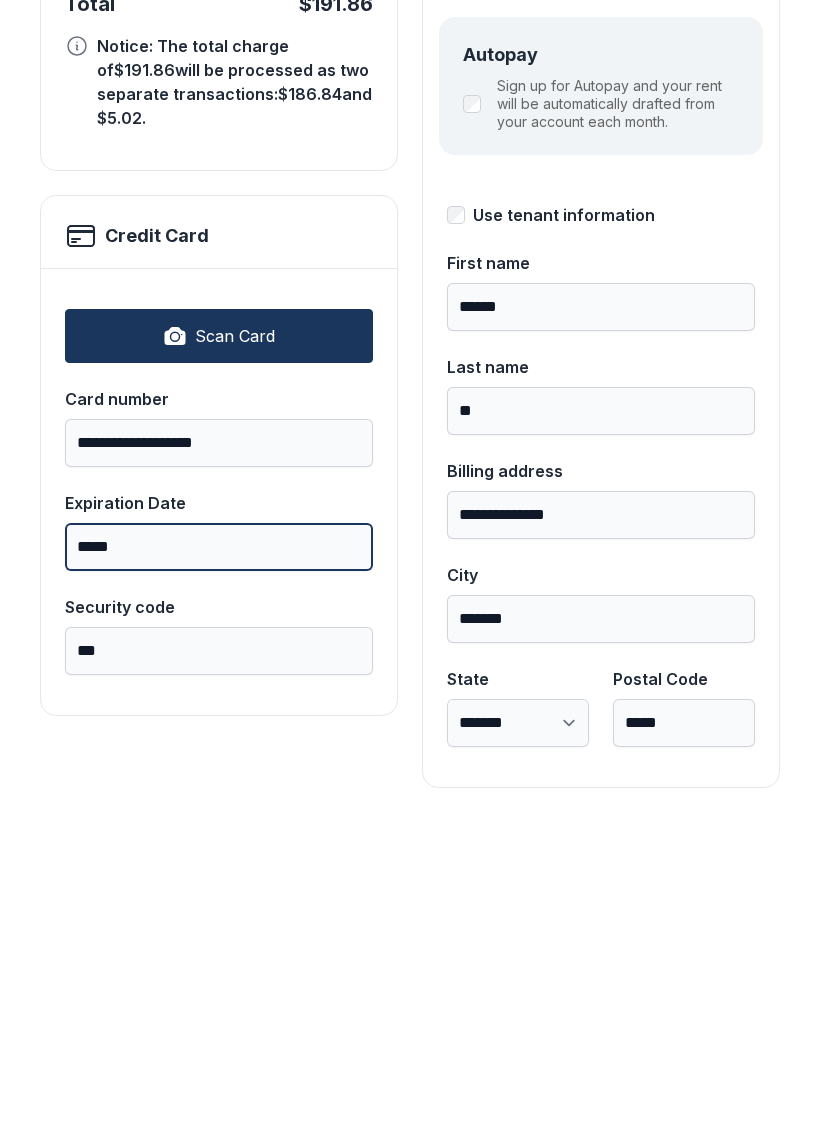 type on "*****" 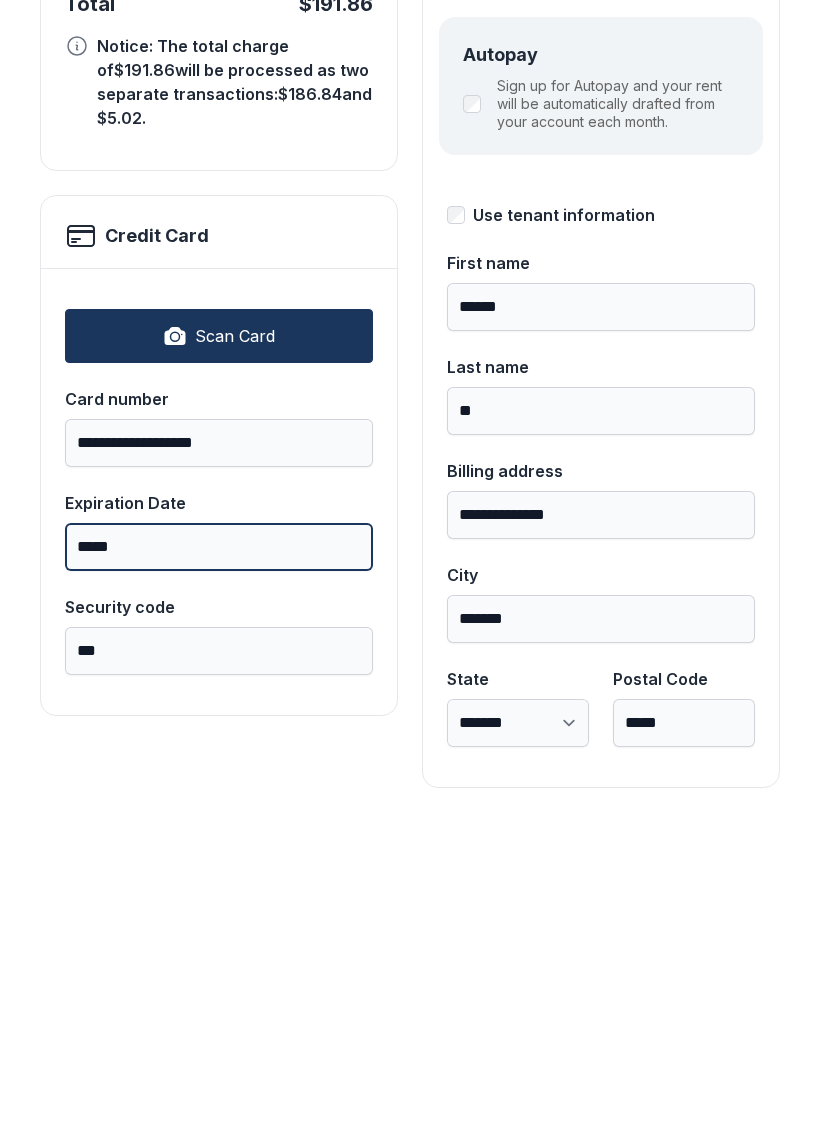click on "Pay $191.86" at bounding box center [715, 231] 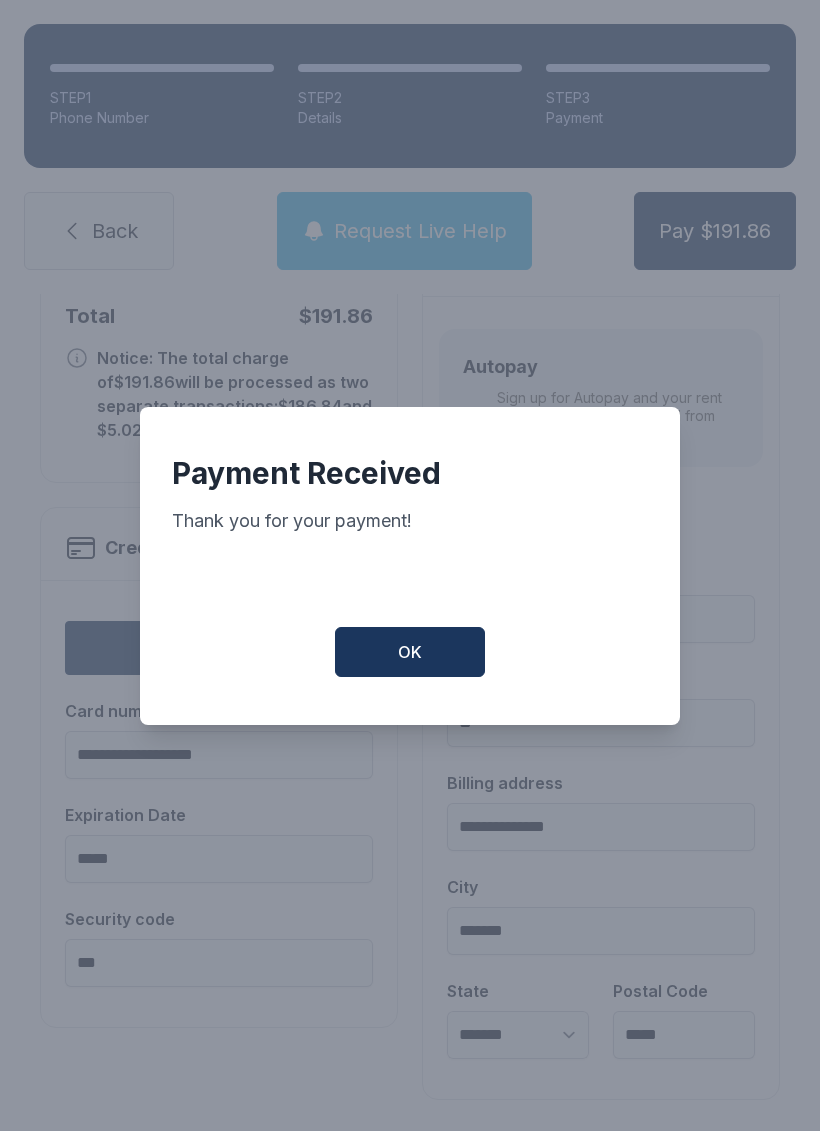click on "OK" at bounding box center [410, 652] 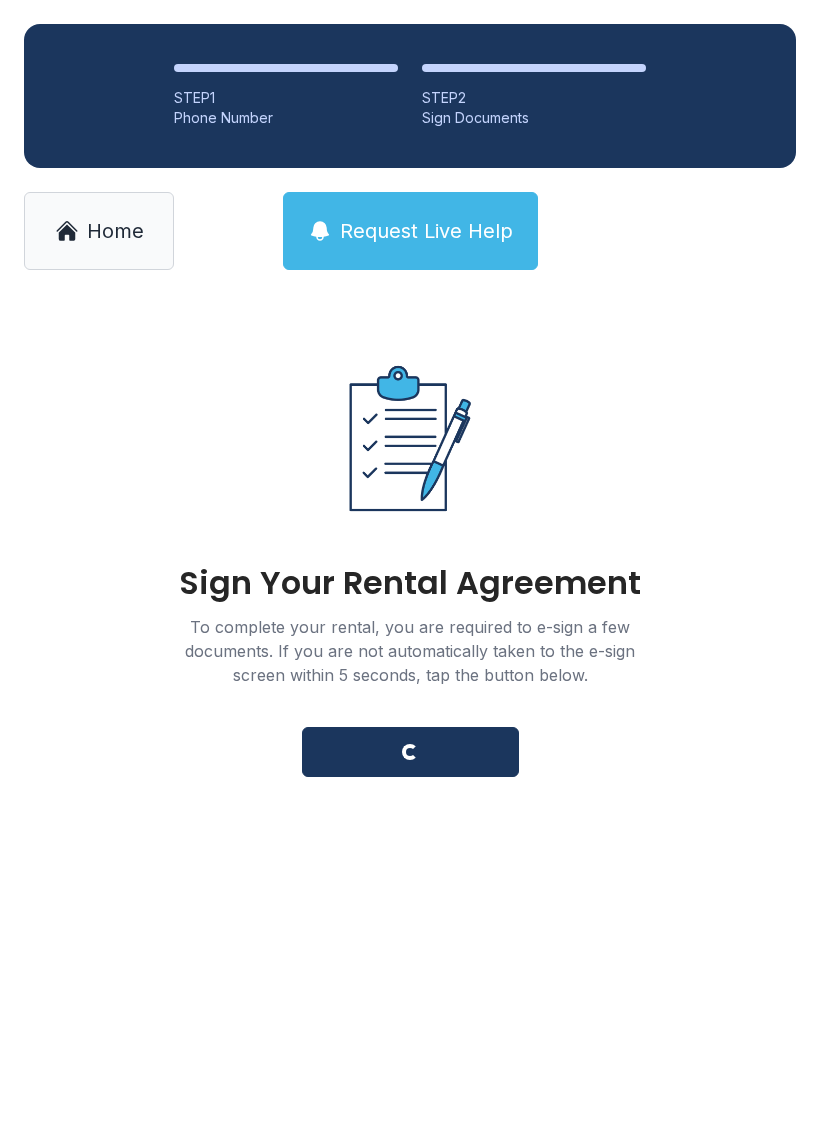 scroll, scrollTop: 0, scrollLeft: 0, axis: both 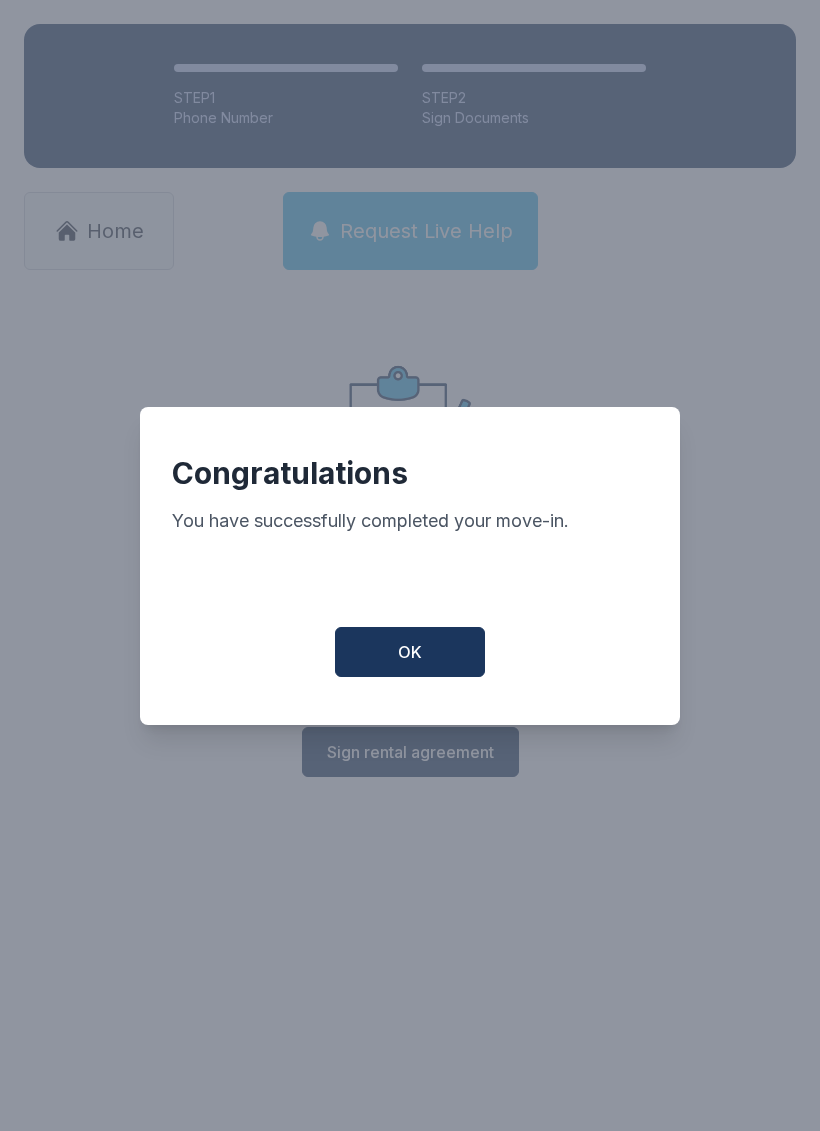 click on "OK" at bounding box center [410, 652] 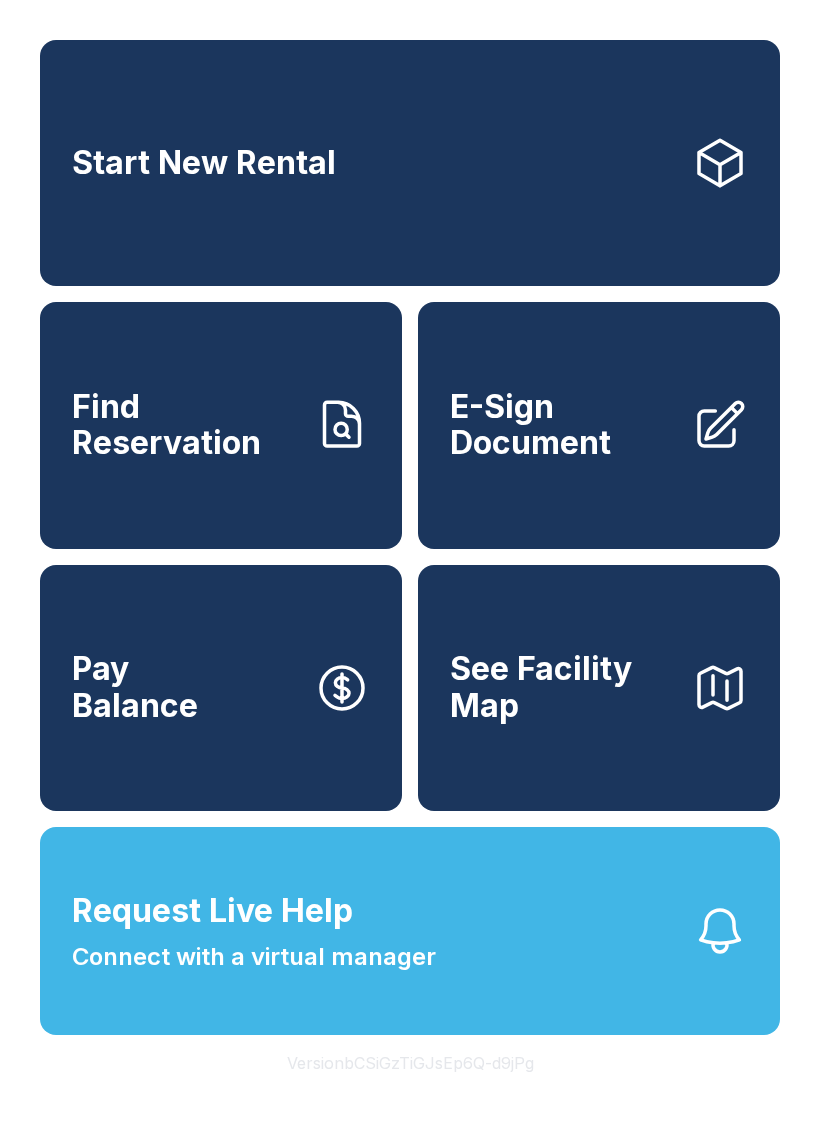 click on "Request Live Help Connect with a virtual manager" at bounding box center (410, 931) 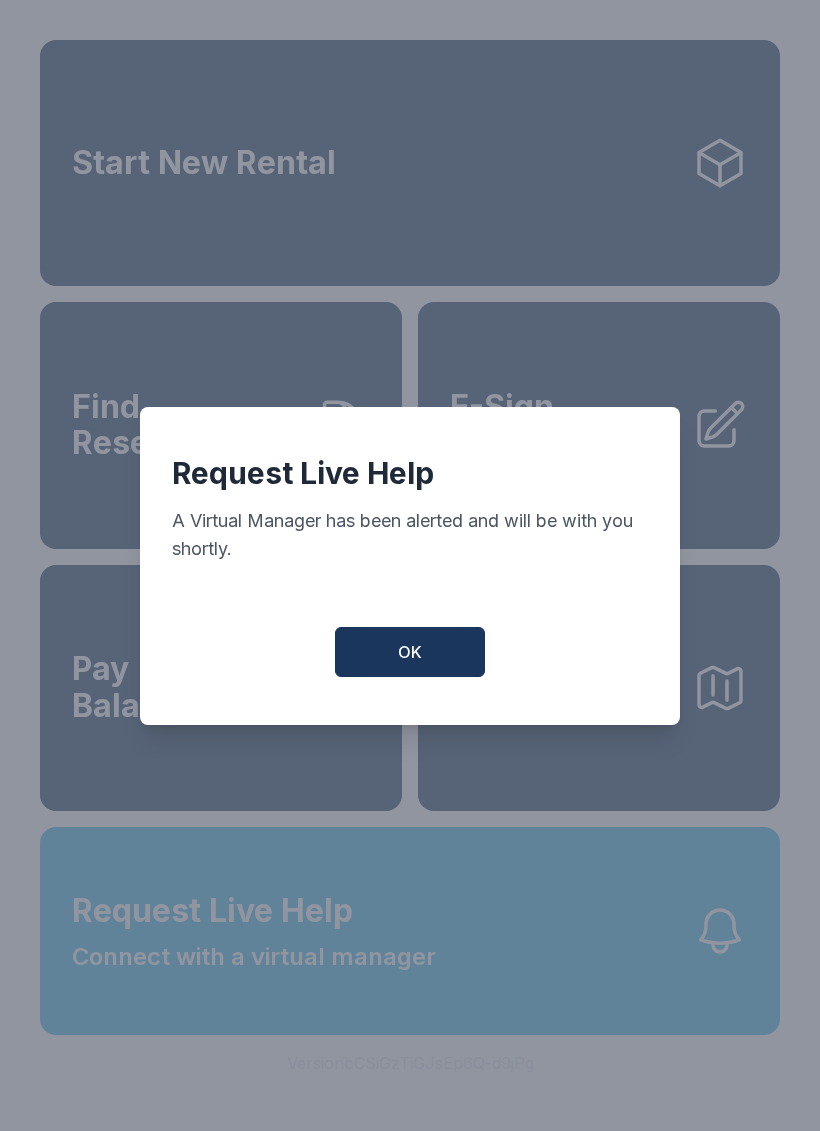 click on "OK" at bounding box center (410, 652) 